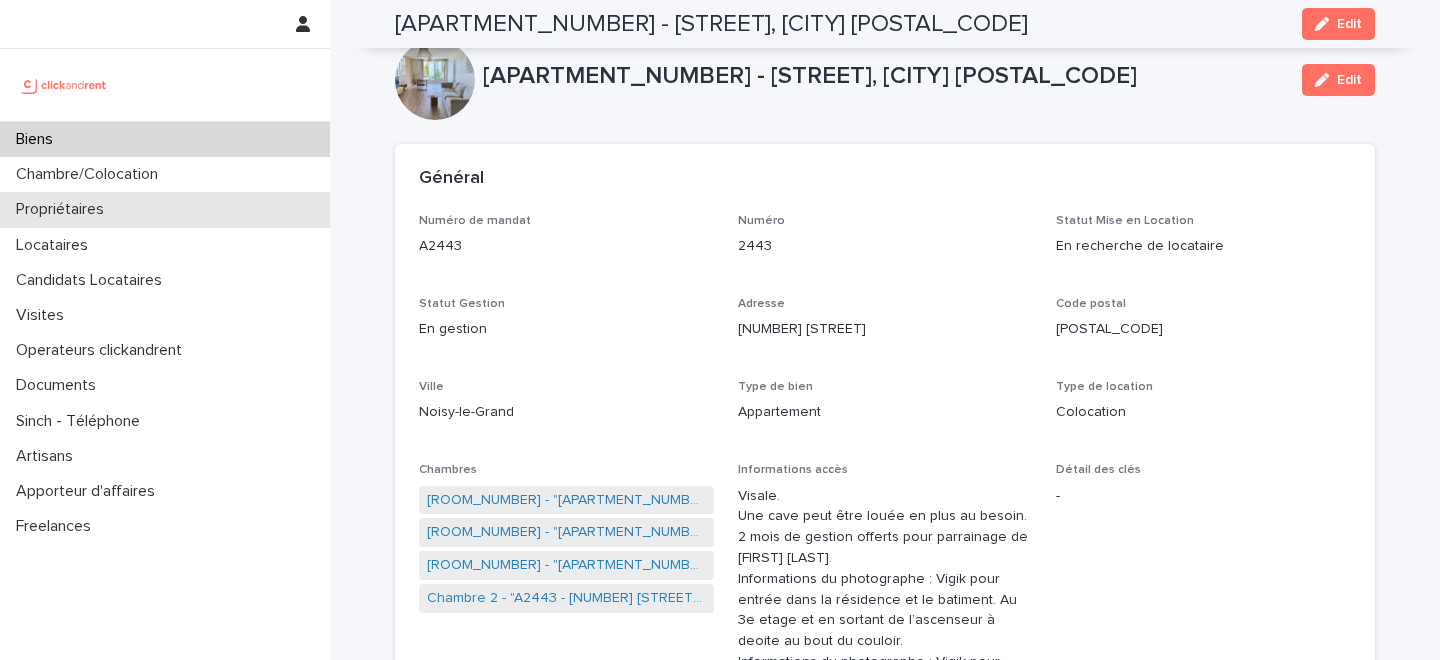 scroll, scrollTop: 0, scrollLeft: 0, axis: both 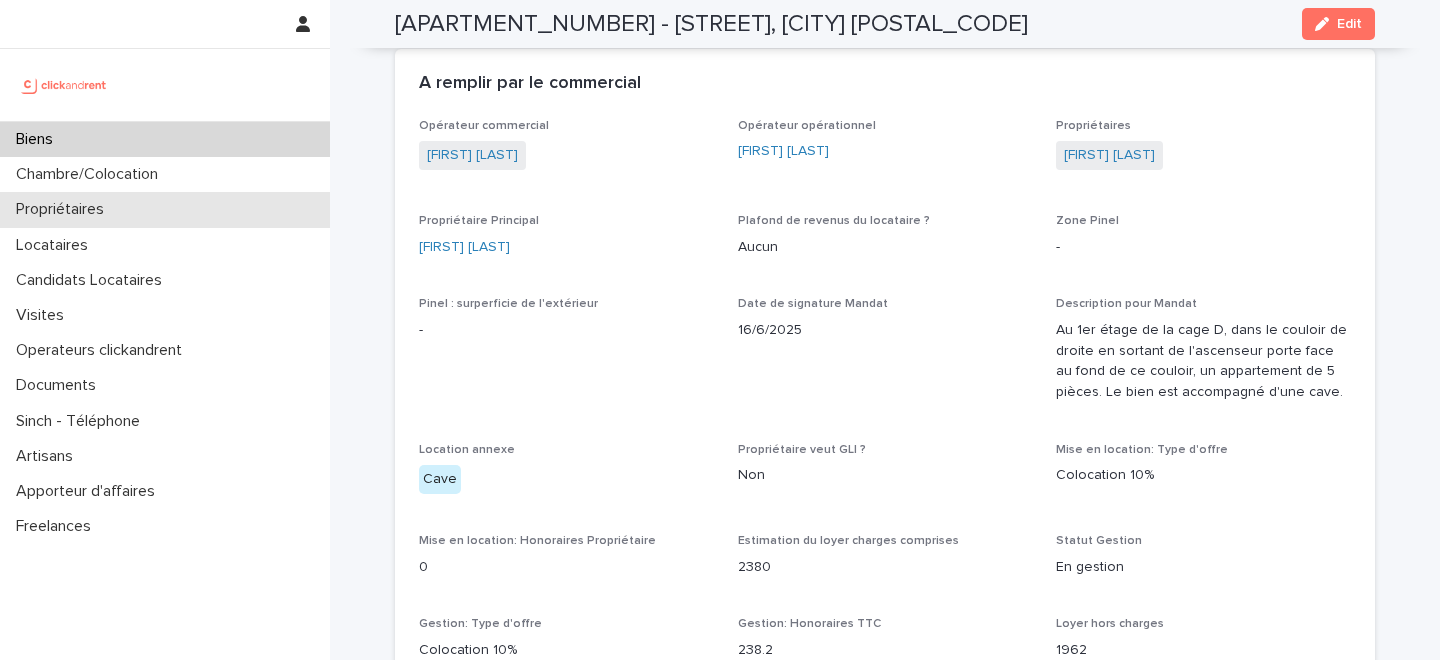 click on "Propriétaires" at bounding box center (165, 209) 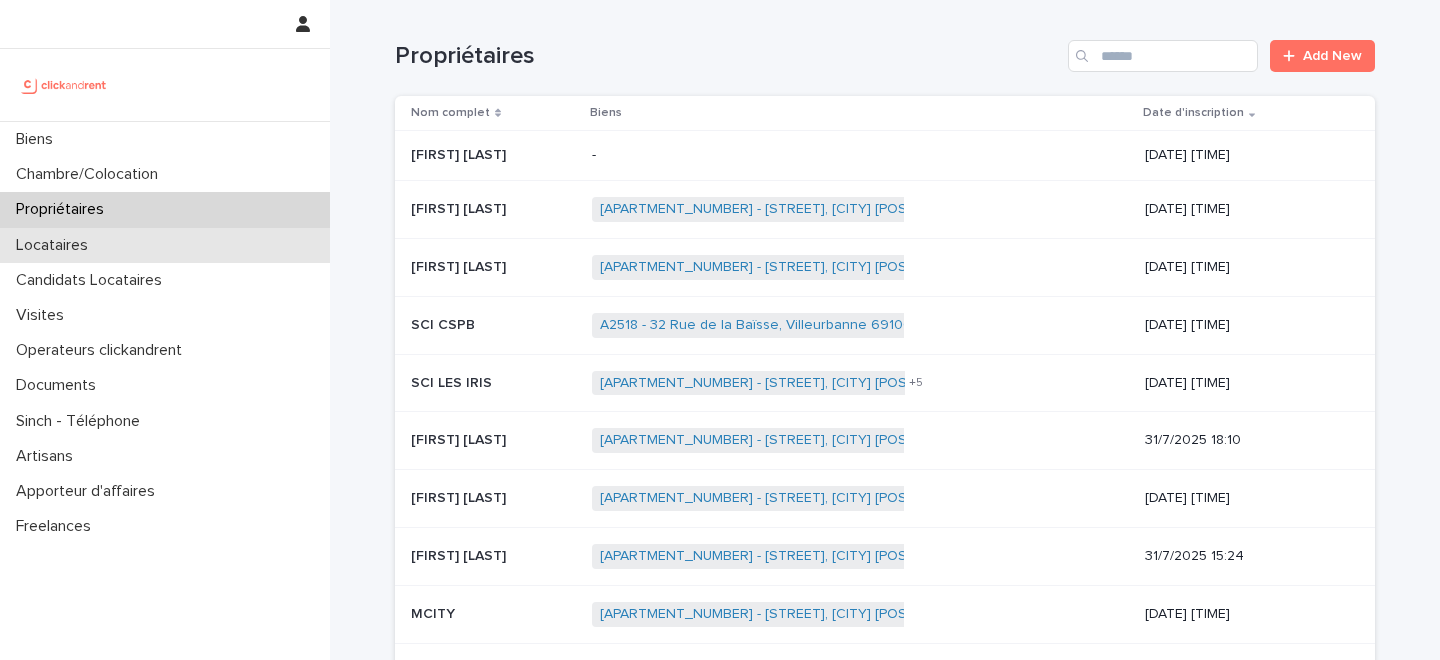 click on "Locataires" at bounding box center (165, 245) 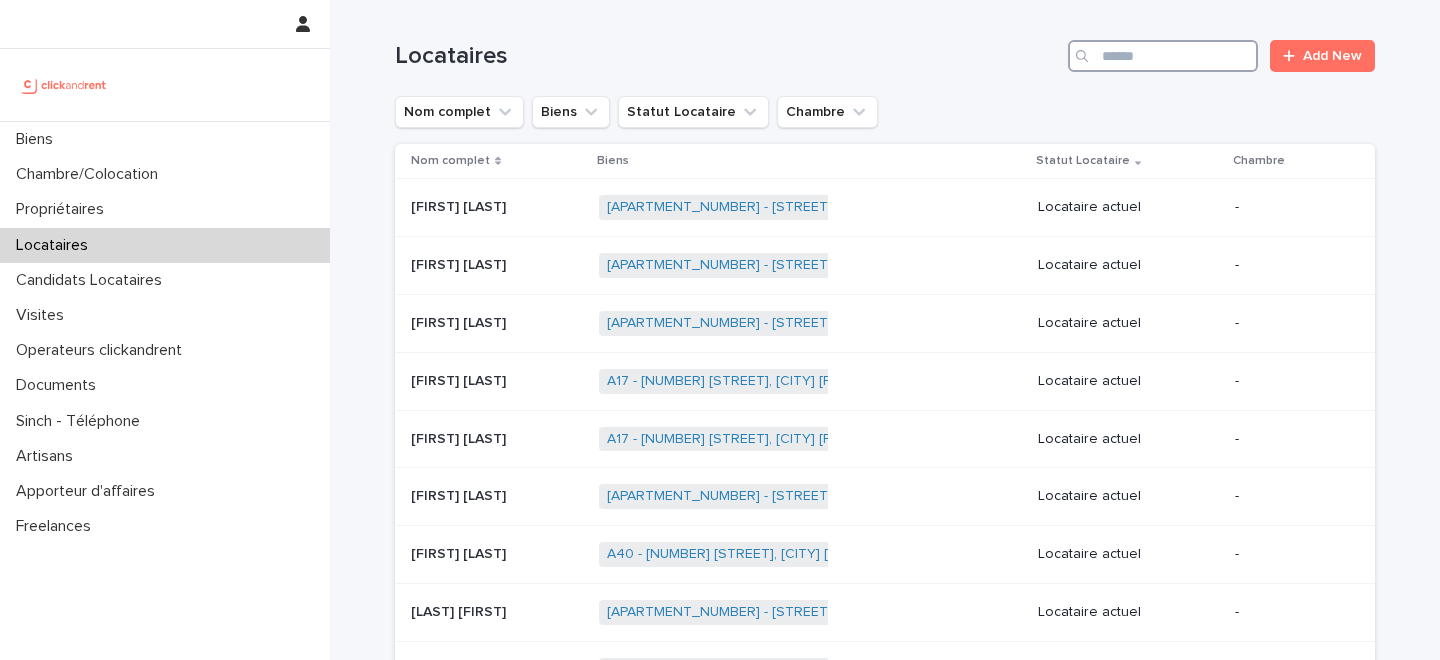 click at bounding box center [1163, 56] 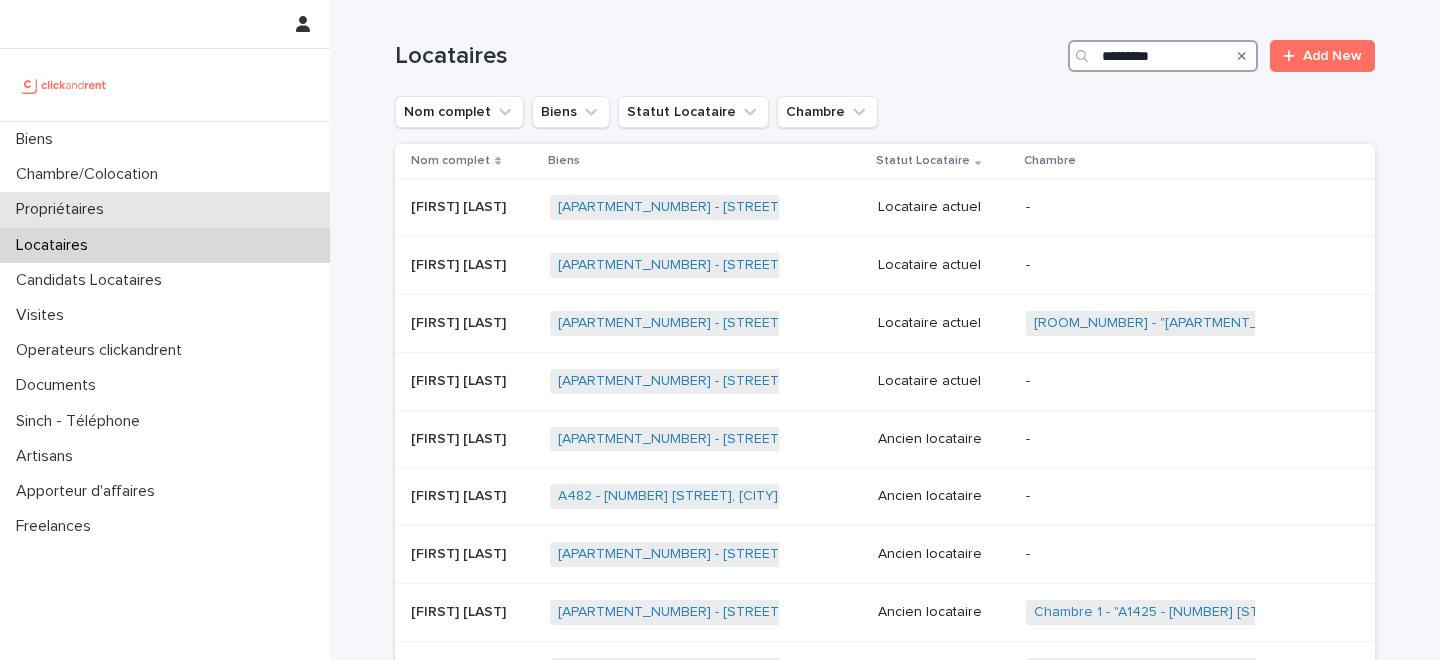 type on "*********" 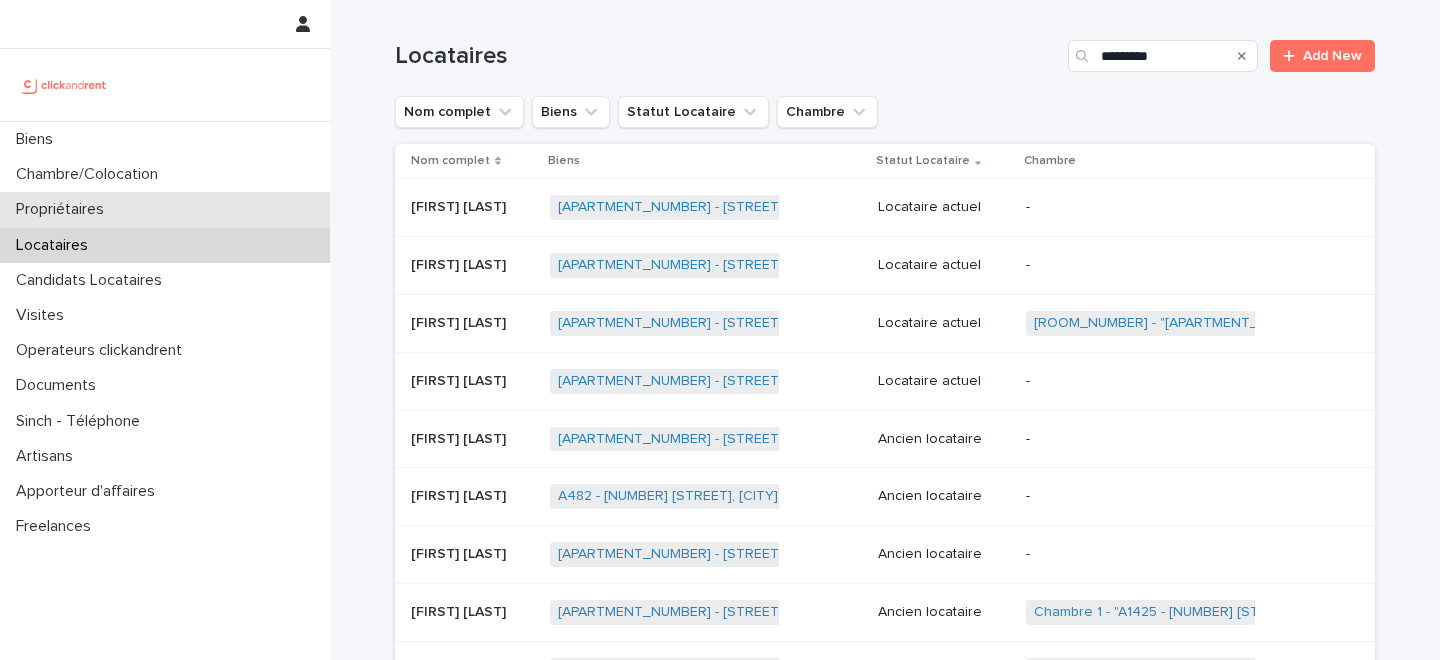 click on "Propriétaires" at bounding box center (165, 209) 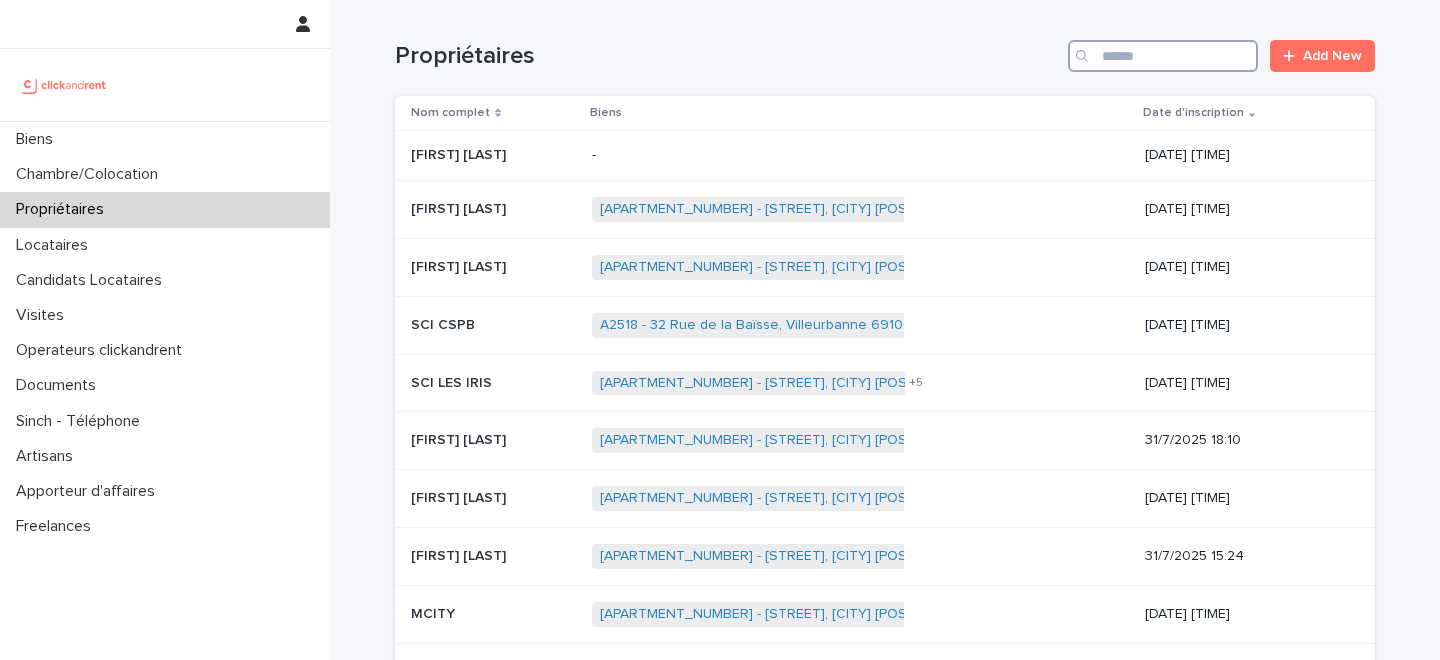 click at bounding box center [1163, 56] 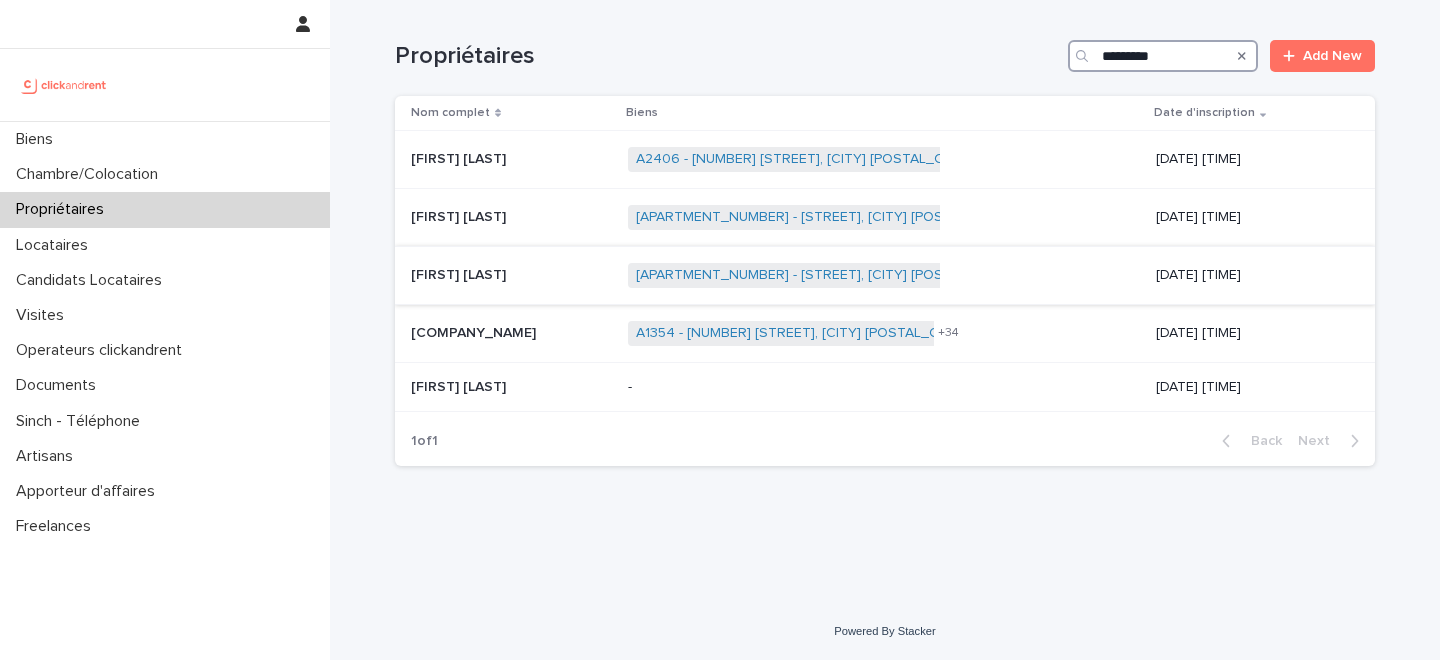 type on "*********" 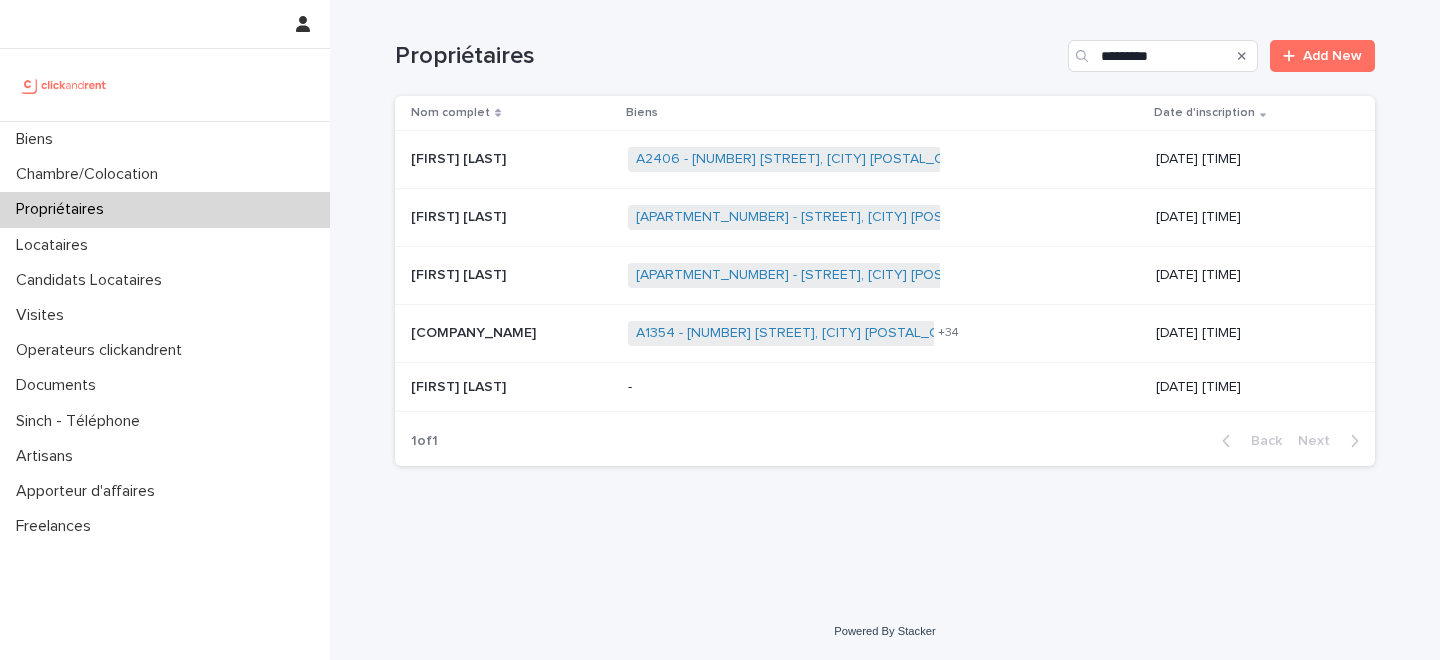 click on "[FIRST] [LAST] [FIRST] [LAST]" at bounding box center [511, 275] 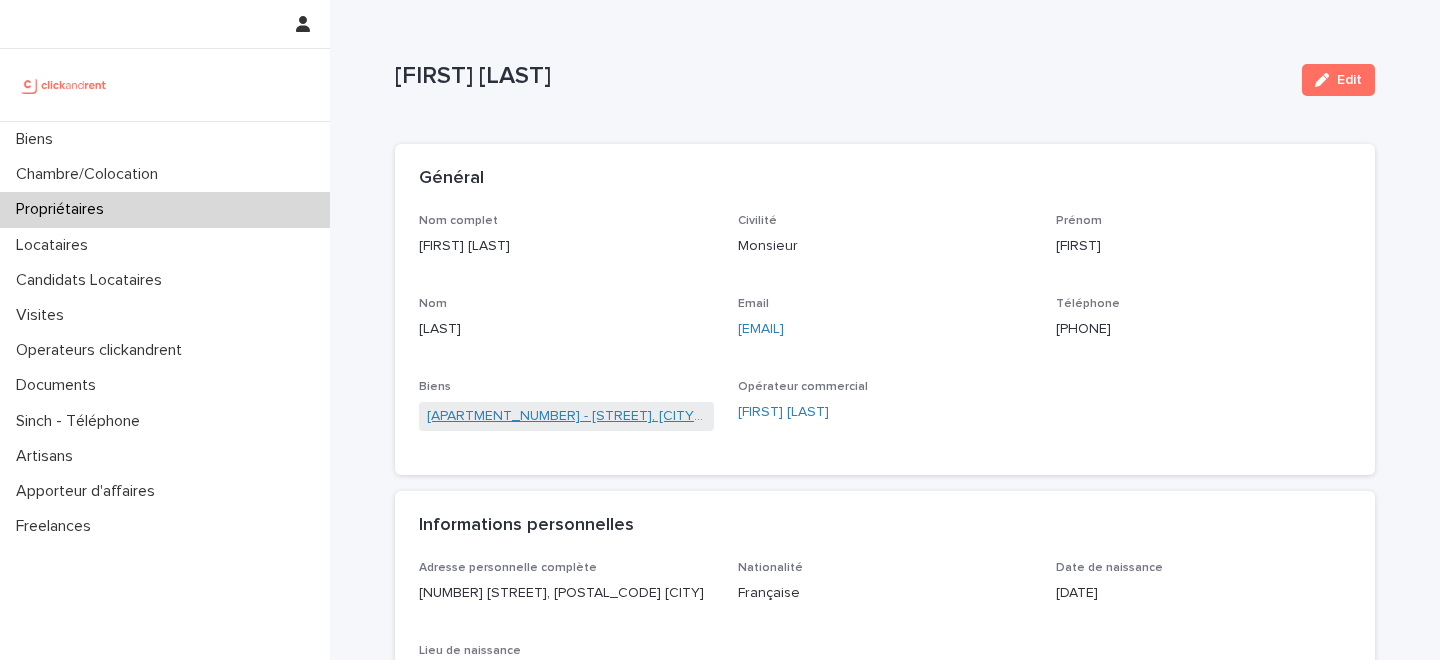 click on "[APARTMENT_NUMBER] - [STREET], [CITY] [POSTAL_CODE]" at bounding box center [566, 416] 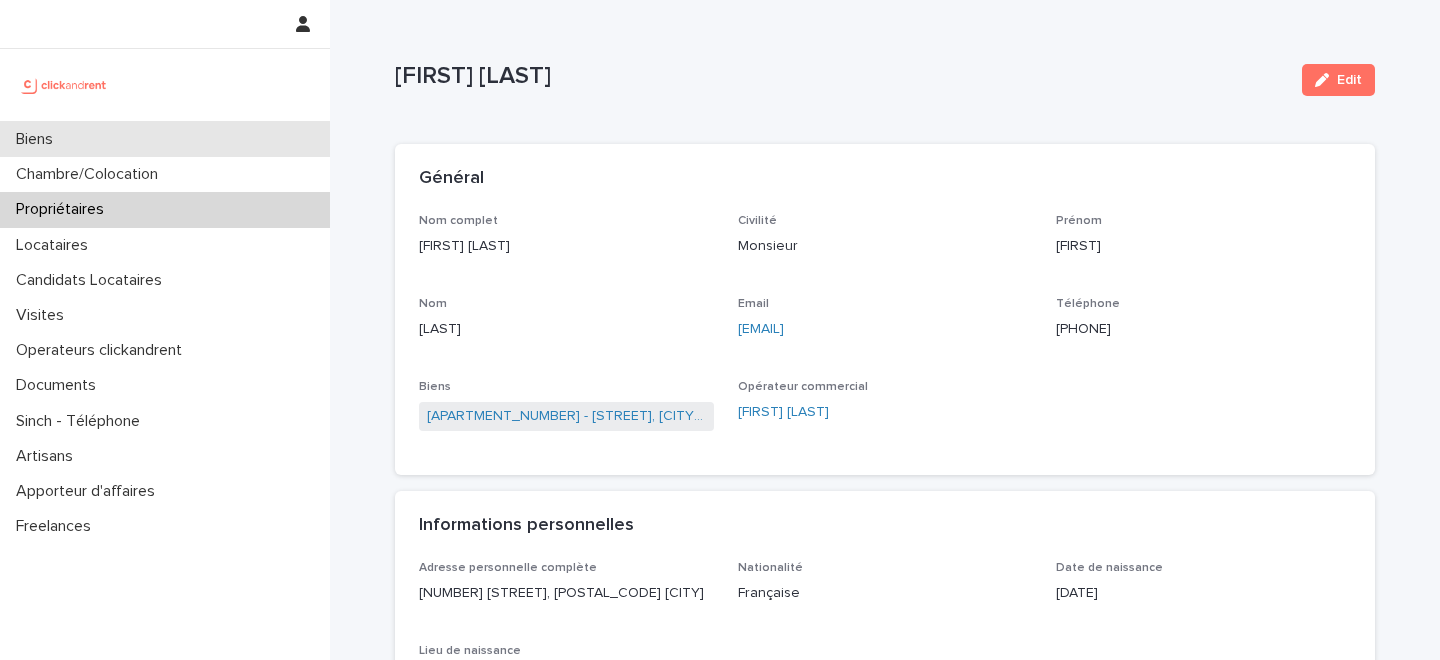click on "Biens" at bounding box center (165, 139) 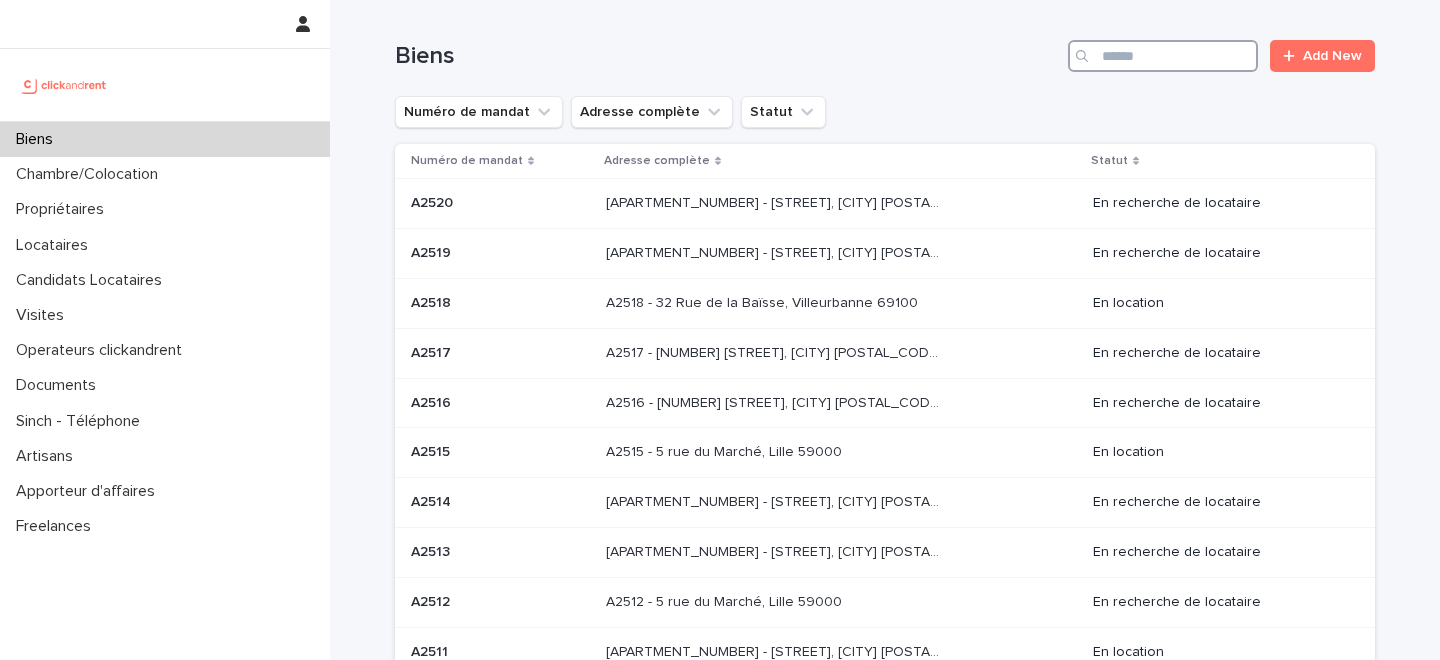 click at bounding box center (1163, 56) 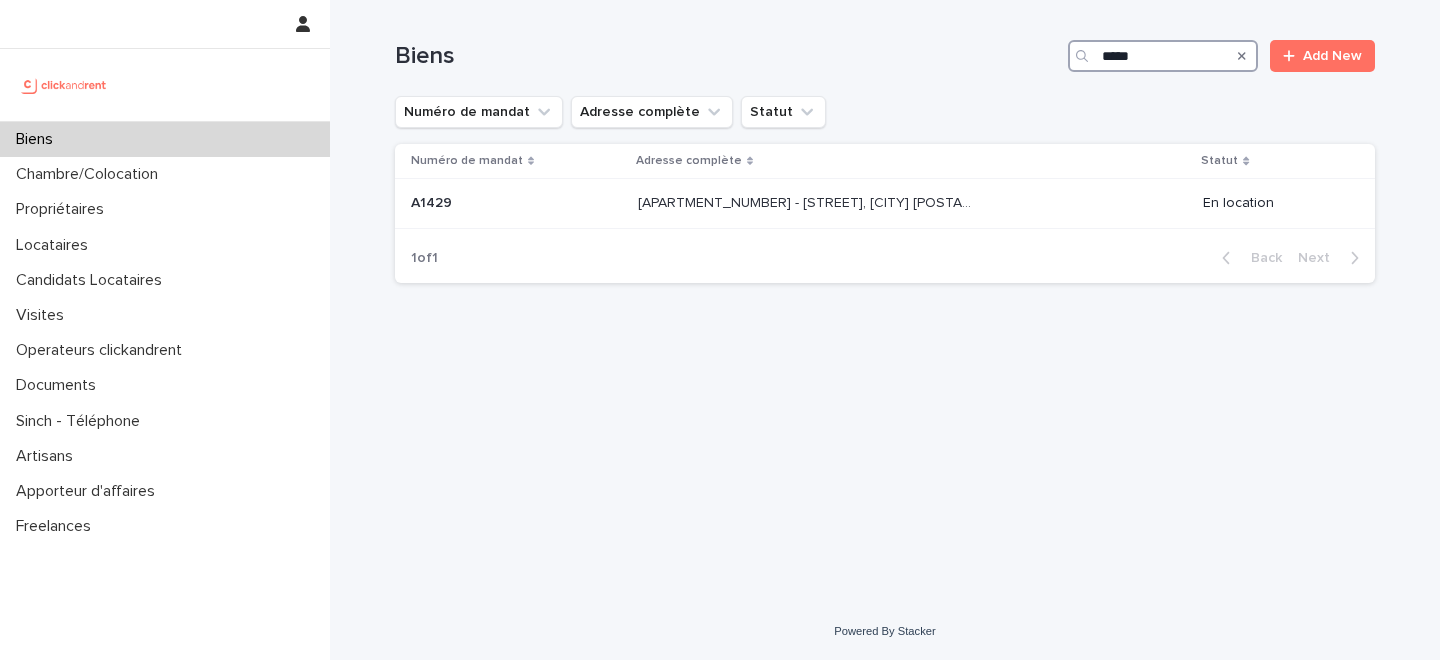 type on "*****" 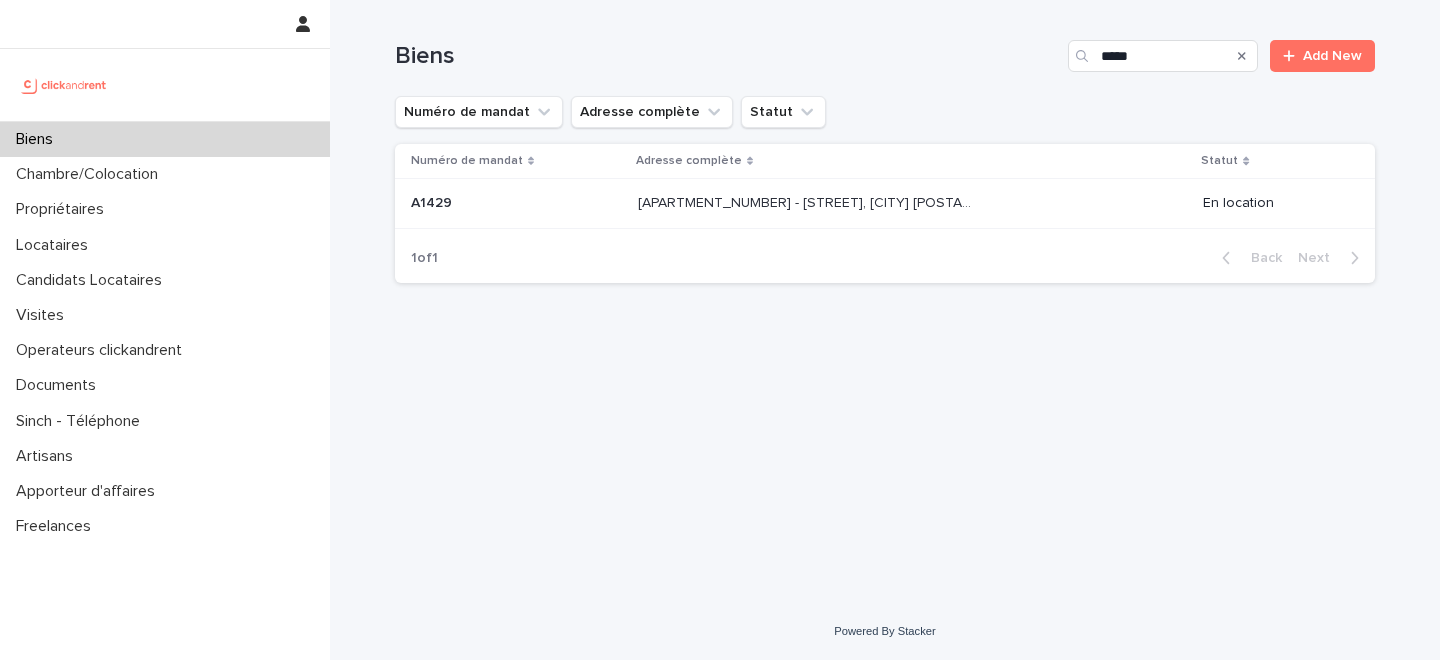 click on "[APARTMENT_NUMBER] - [STREET], [CITY] [POSTAL_CODE] [APARTMENT_NUMBER] - [STREET], [CITY] [POSTAL_CODE]" at bounding box center [912, 203] 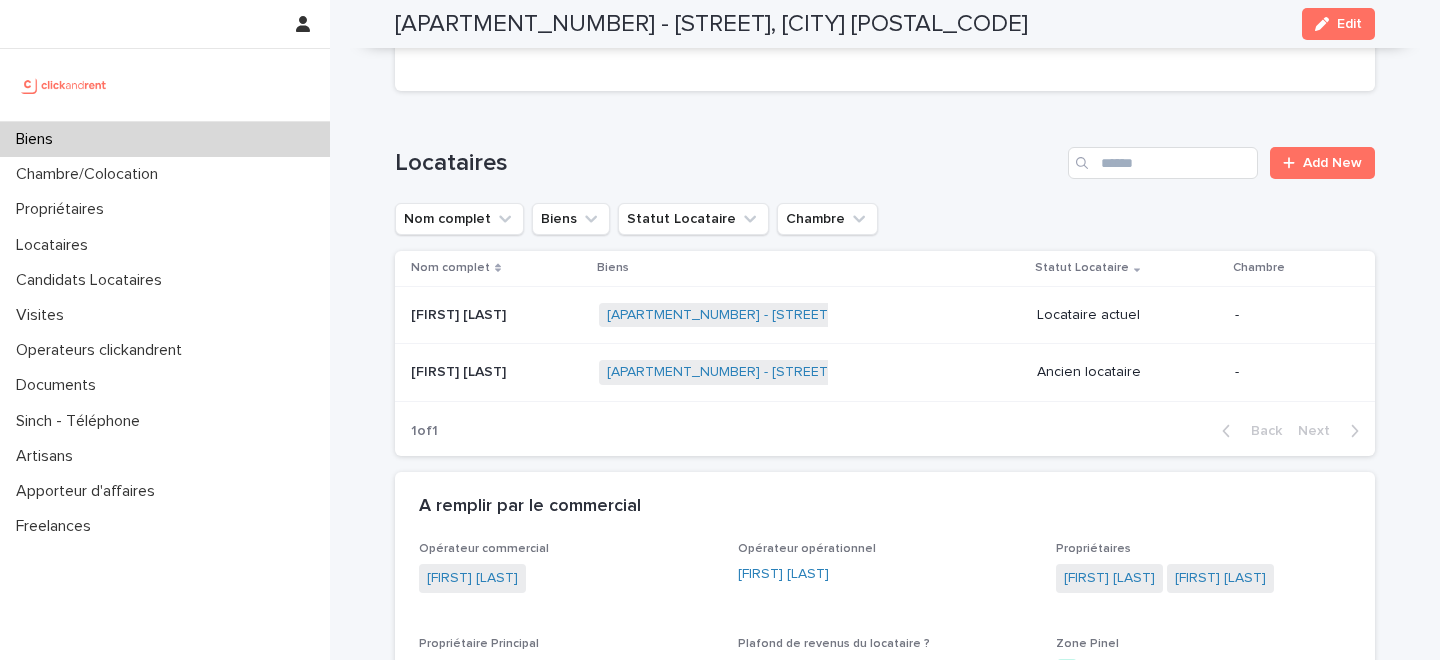 scroll, scrollTop: 872, scrollLeft: 0, axis: vertical 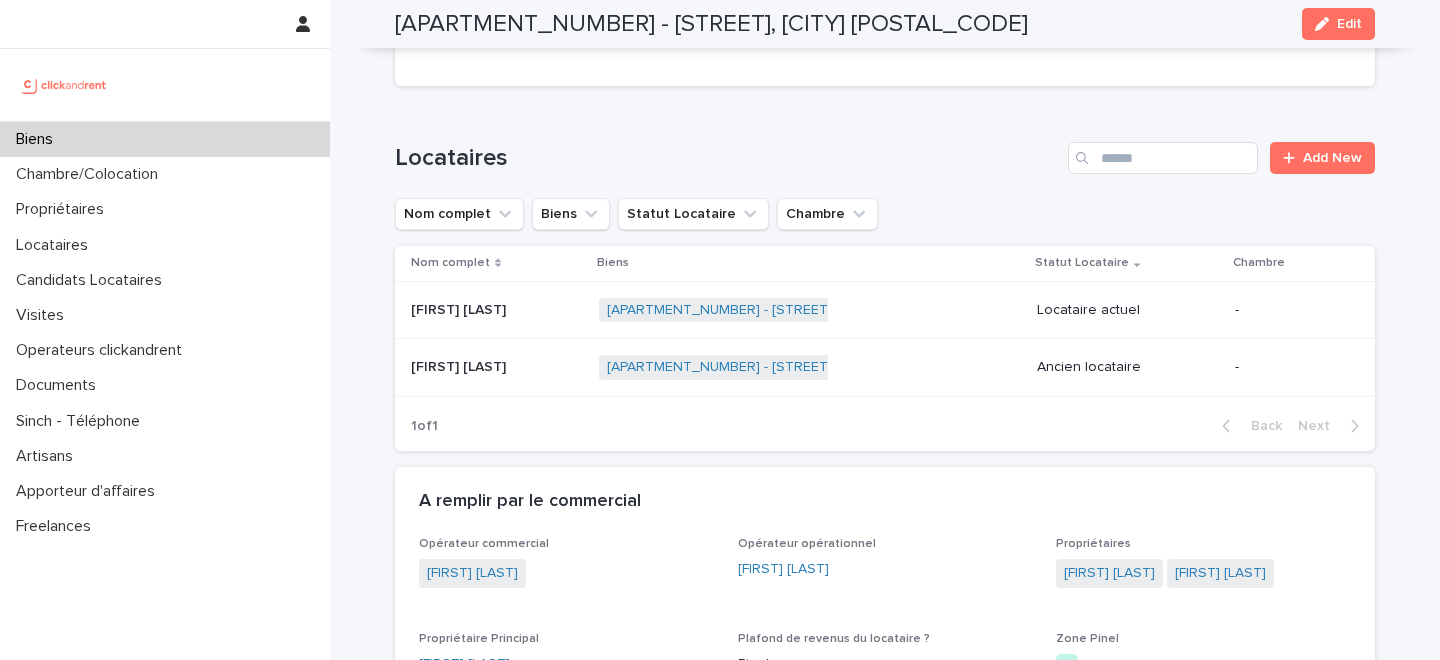 click at bounding box center [497, 310] 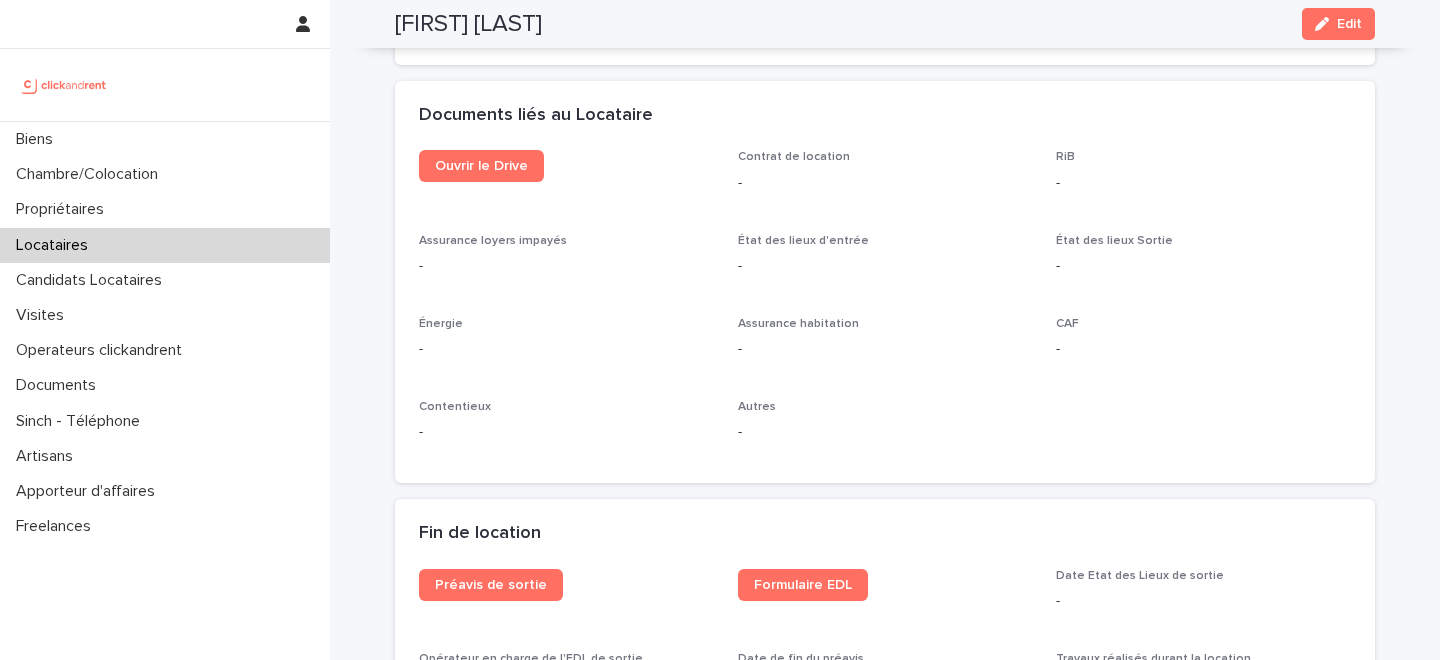 scroll, scrollTop: 2113, scrollLeft: 0, axis: vertical 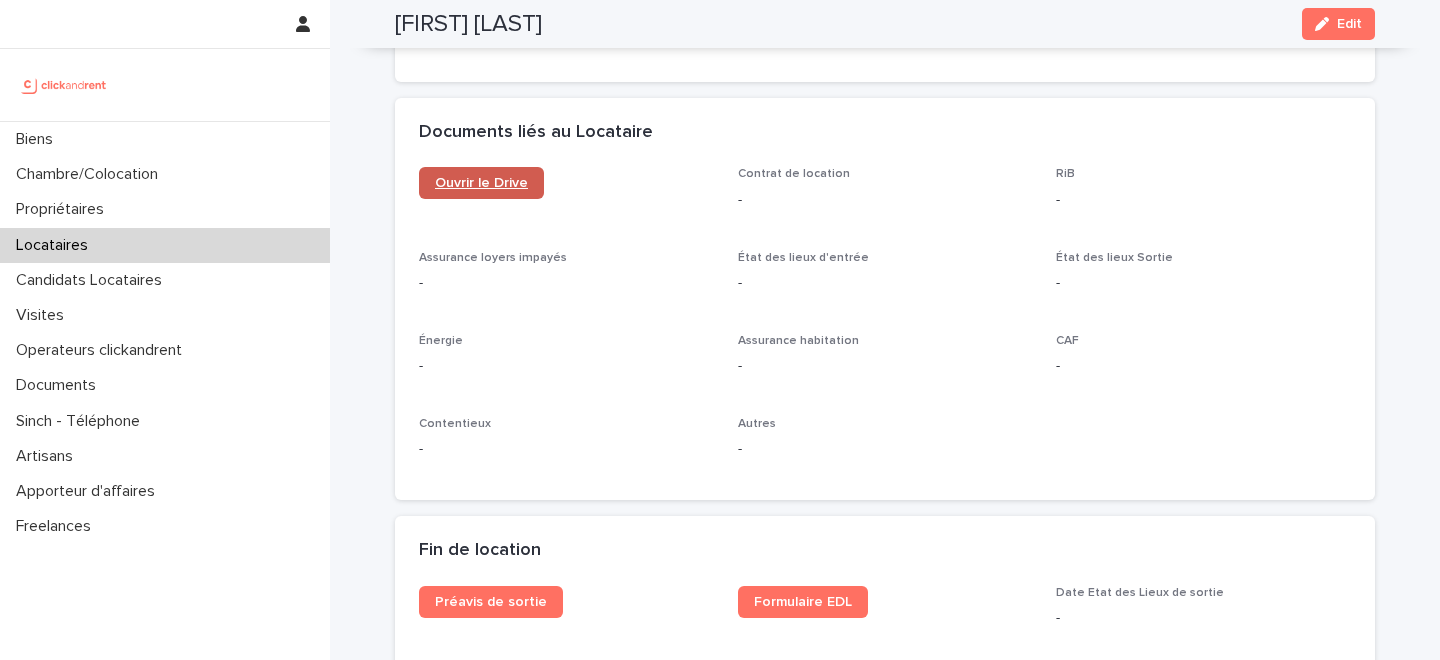 click on "Ouvrir le Drive" at bounding box center (481, 183) 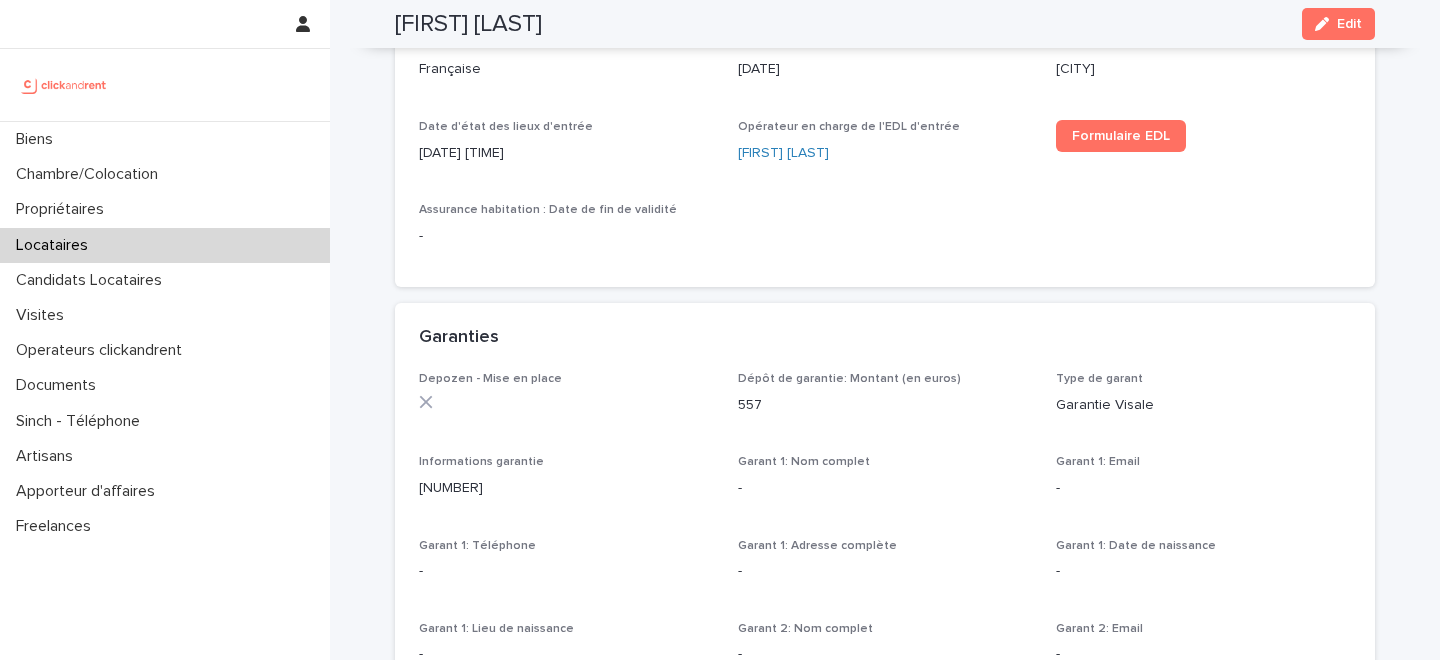 scroll, scrollTop: 0, scrollLeft: 0, axis: both 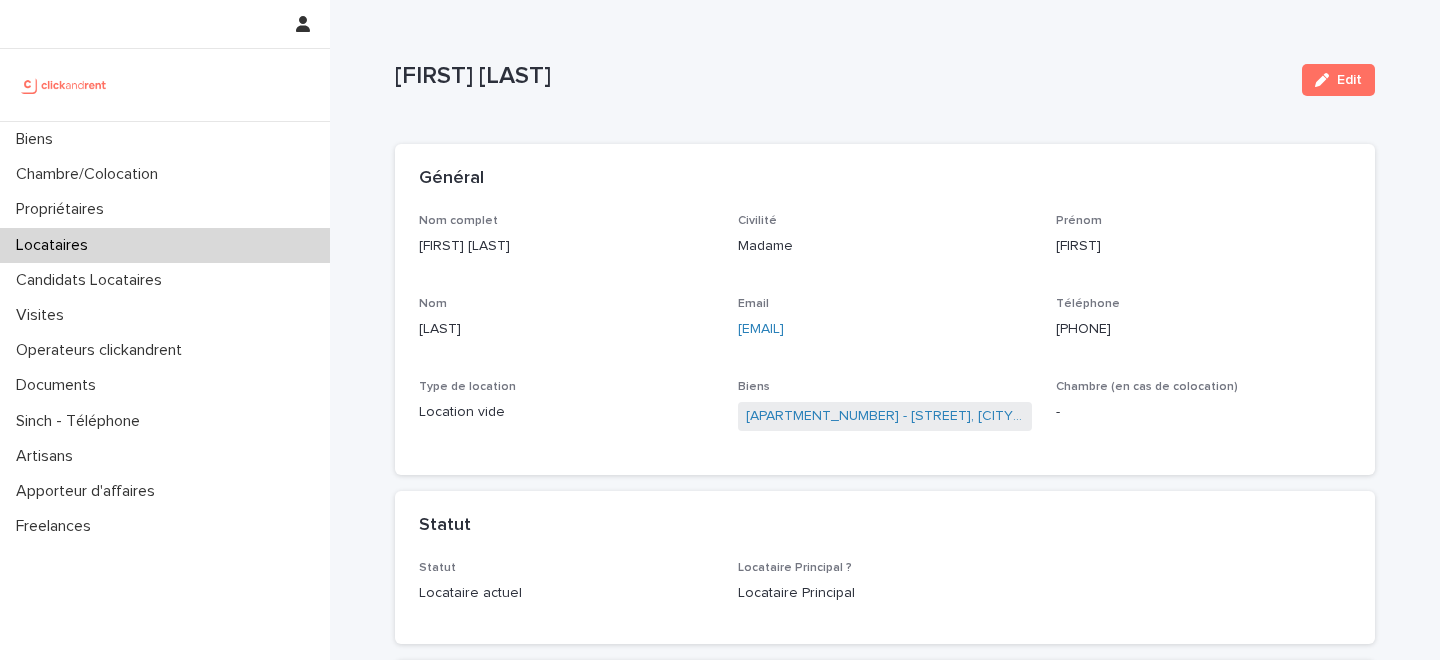 click on "[APARTMENT_NUMBER] - [STREET], [CITY] [POSTAL_CODE]" at bounding box center [885, 416] 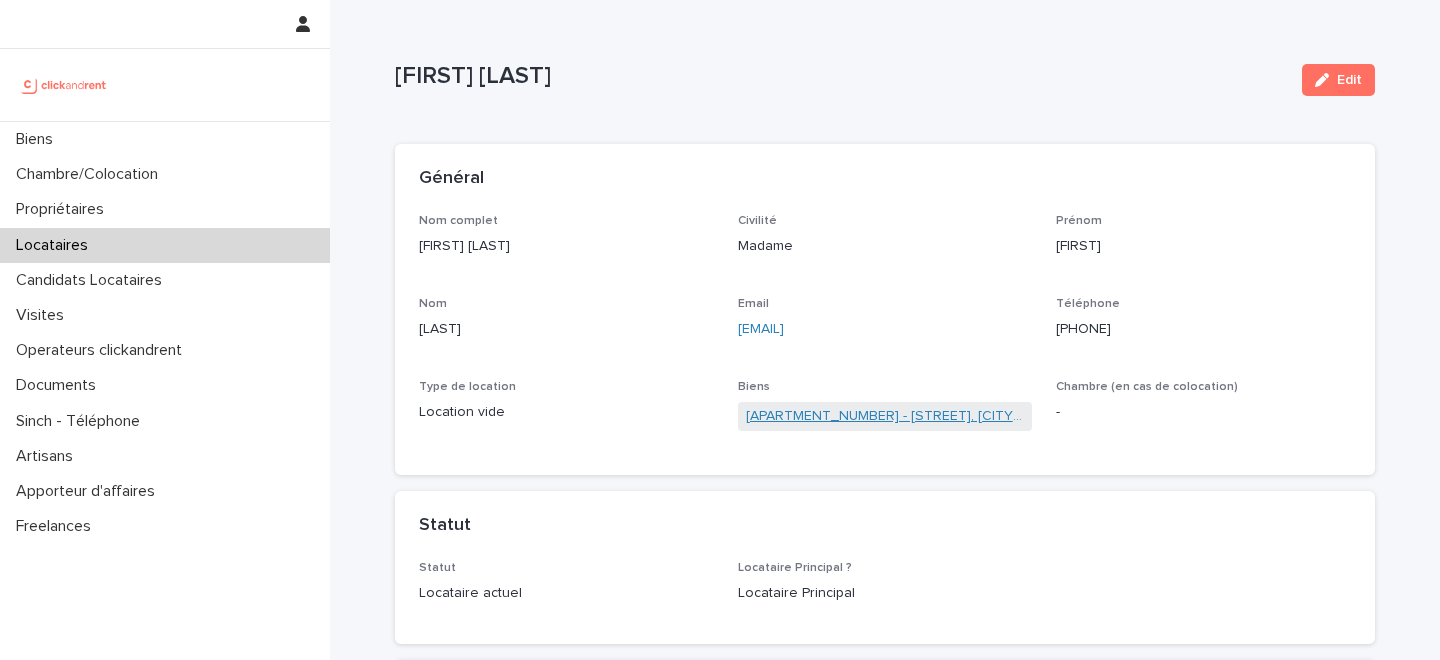 click on "[APARTMENT_NUMBER] - [STREET], [CITY] [POSTAL_CODE]" at bounding box center (885, 416) 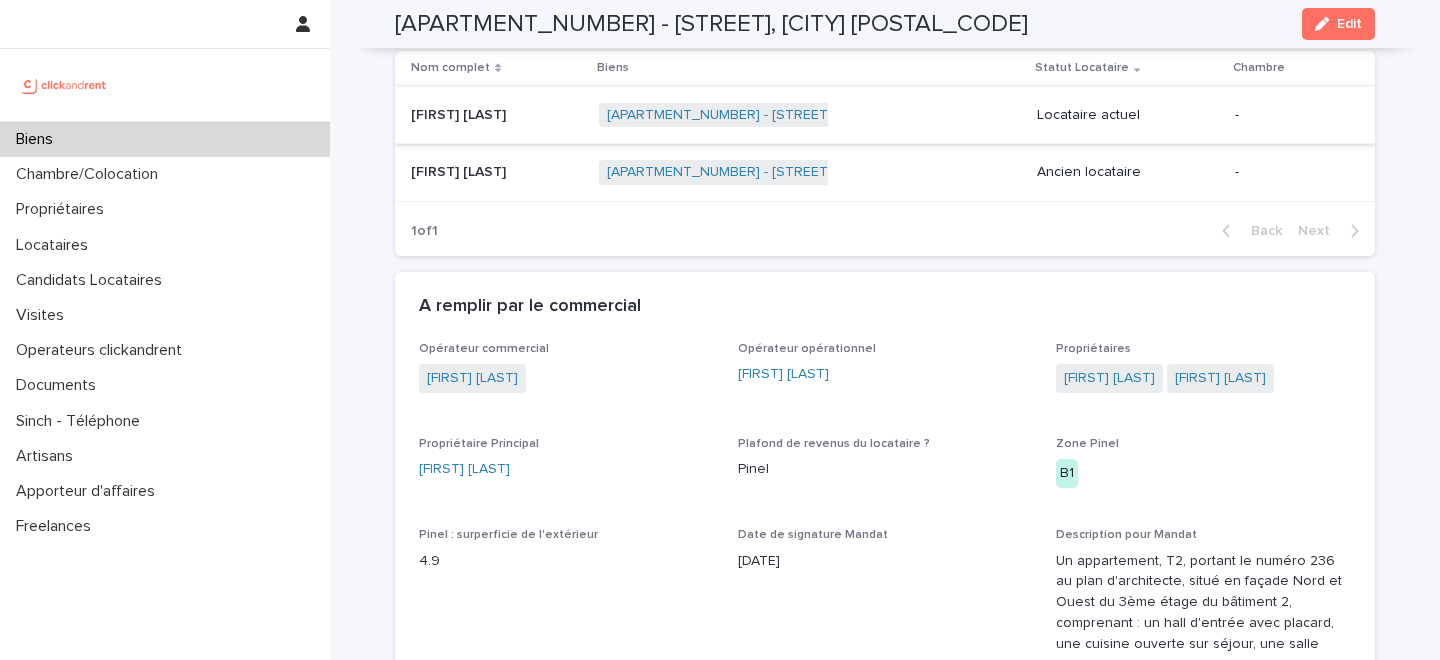 scroll, scrollTop: 1212, scrollLeft: 0, axis: vertical 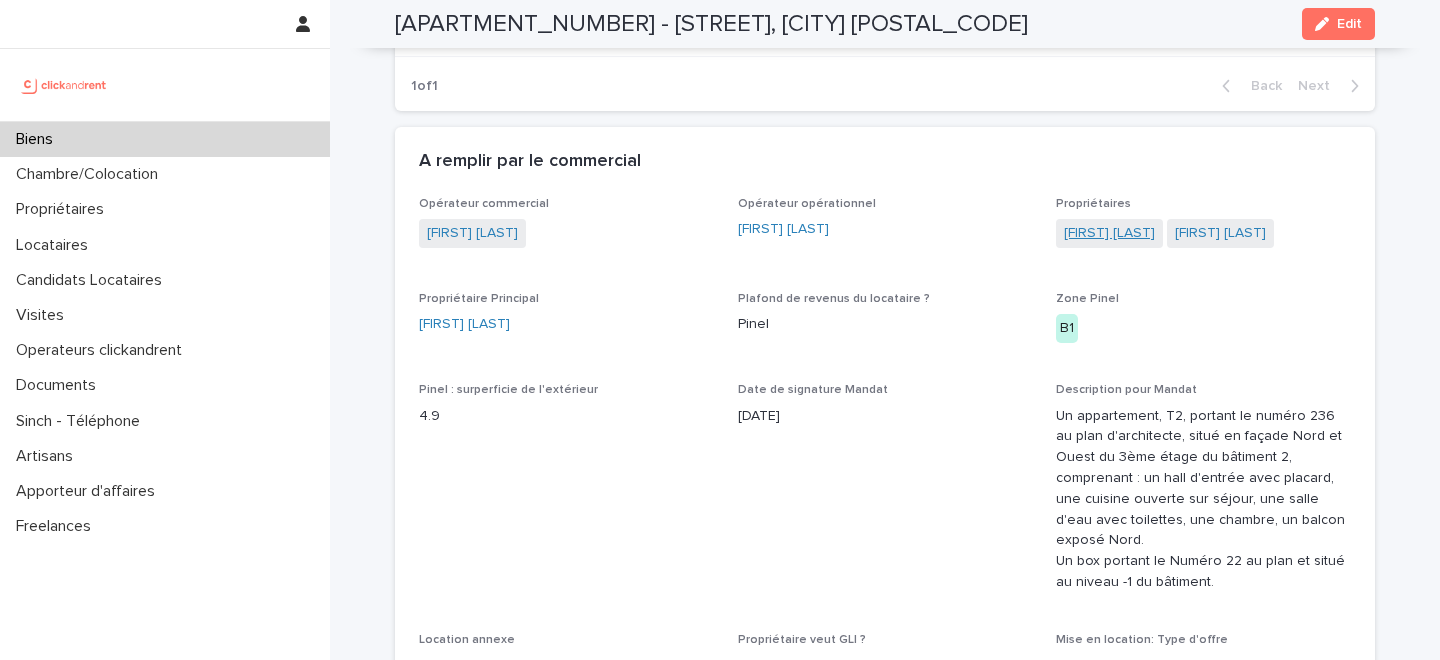 click on "[FIRST] [LAST]" at bounding box center [1109, 233] 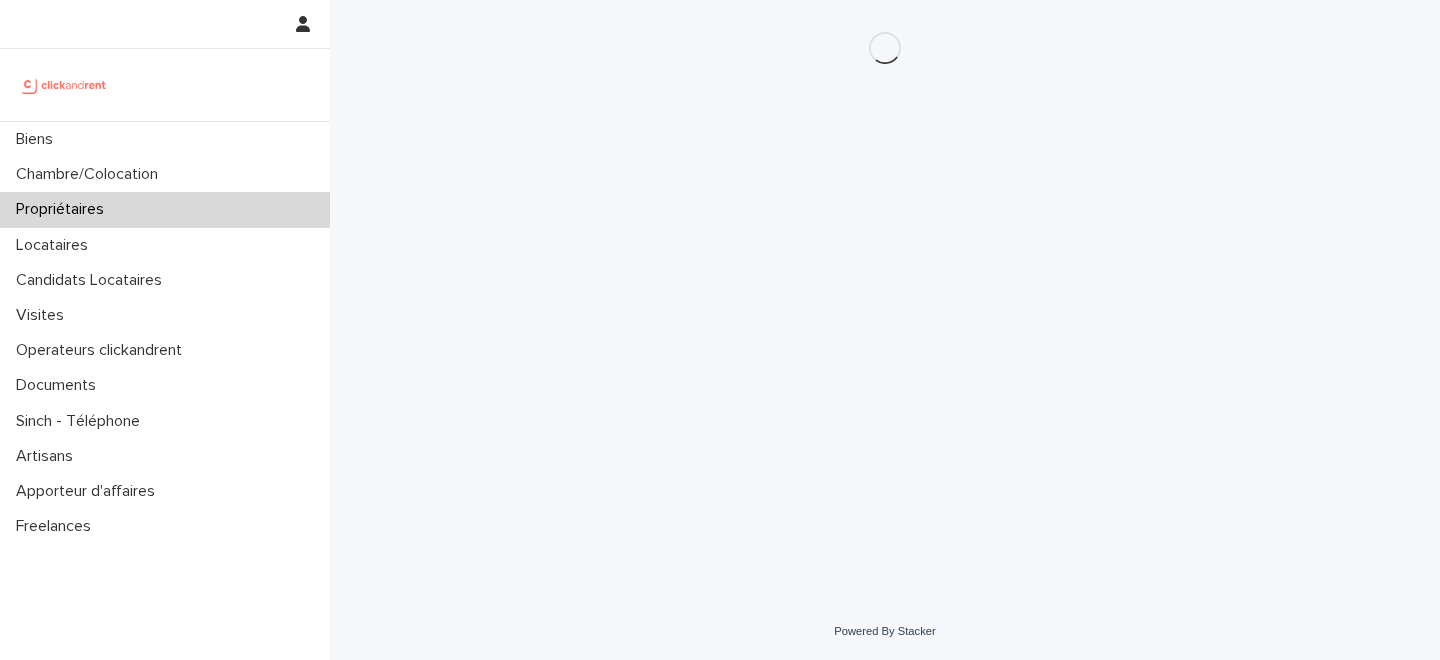 scroll, scrollTop: 0, scrollLeft: 0, axis: both 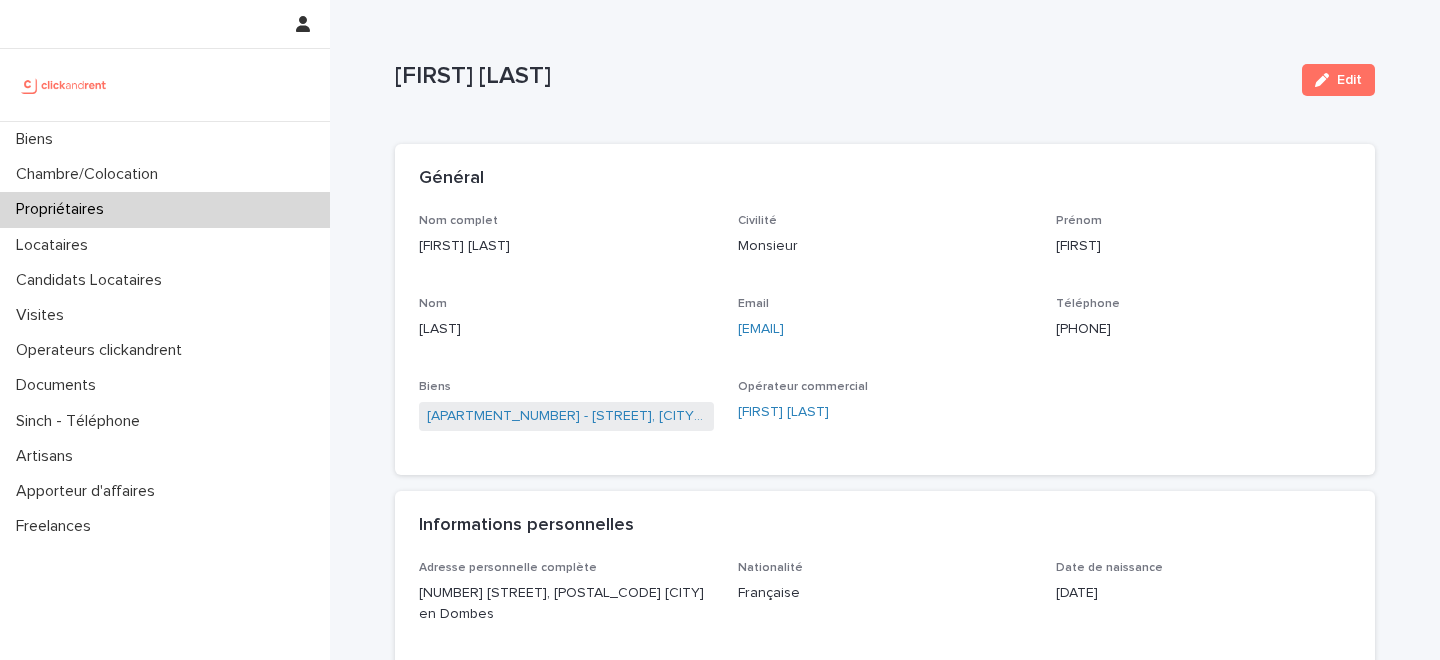 click on "[PHONE]" at bounding box center (1203, 329) 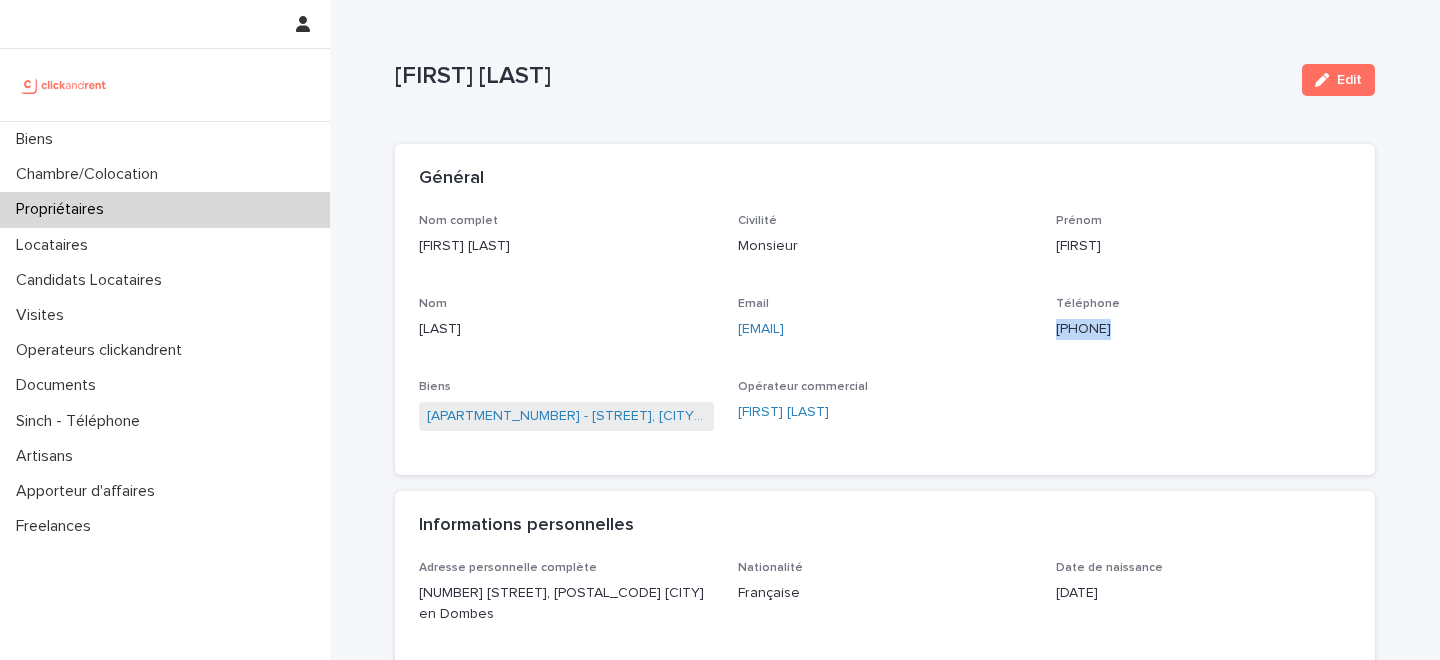 click on "[PHONE]" at bounding box center [1203, 329] 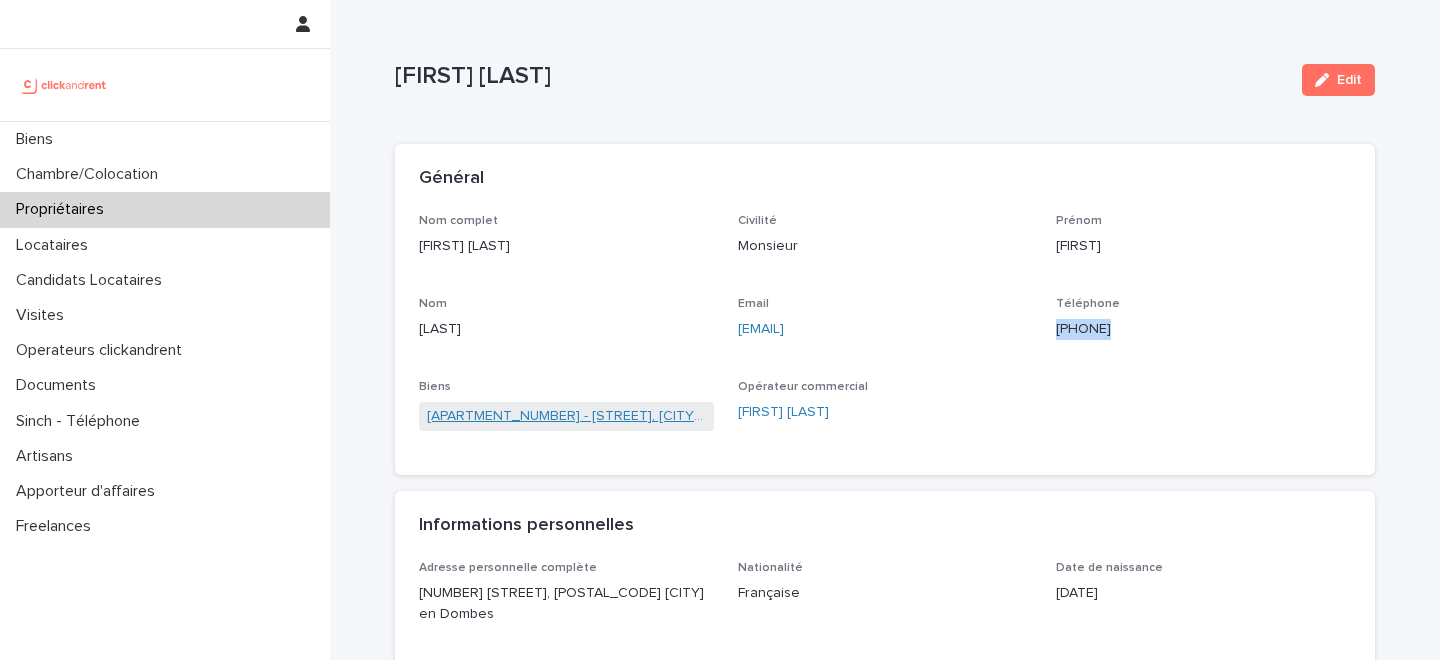 click on "[APARTMENT_NUMBER] - [STREET], [CITY] [POSTAL_CODE]" at bounding box center [566, 416] 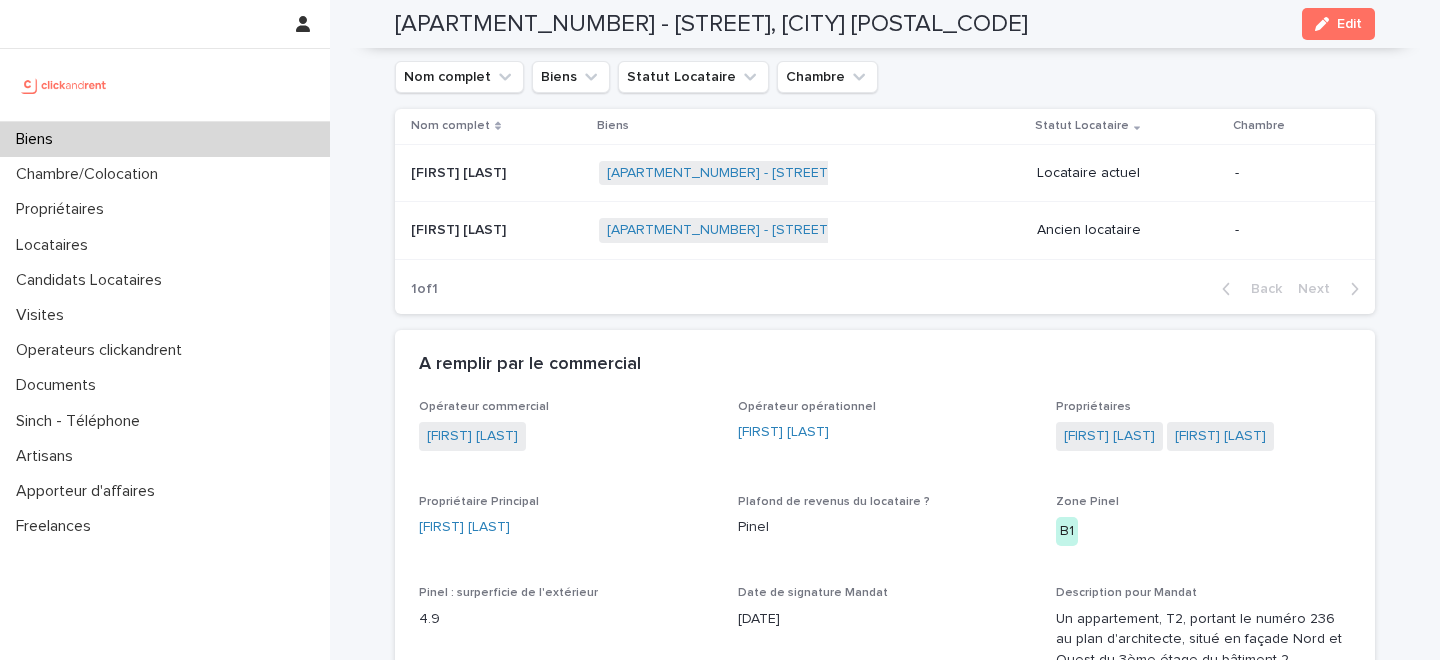 scroll, scrollTop: 1017, scrollLeft: 0, axis: vertical 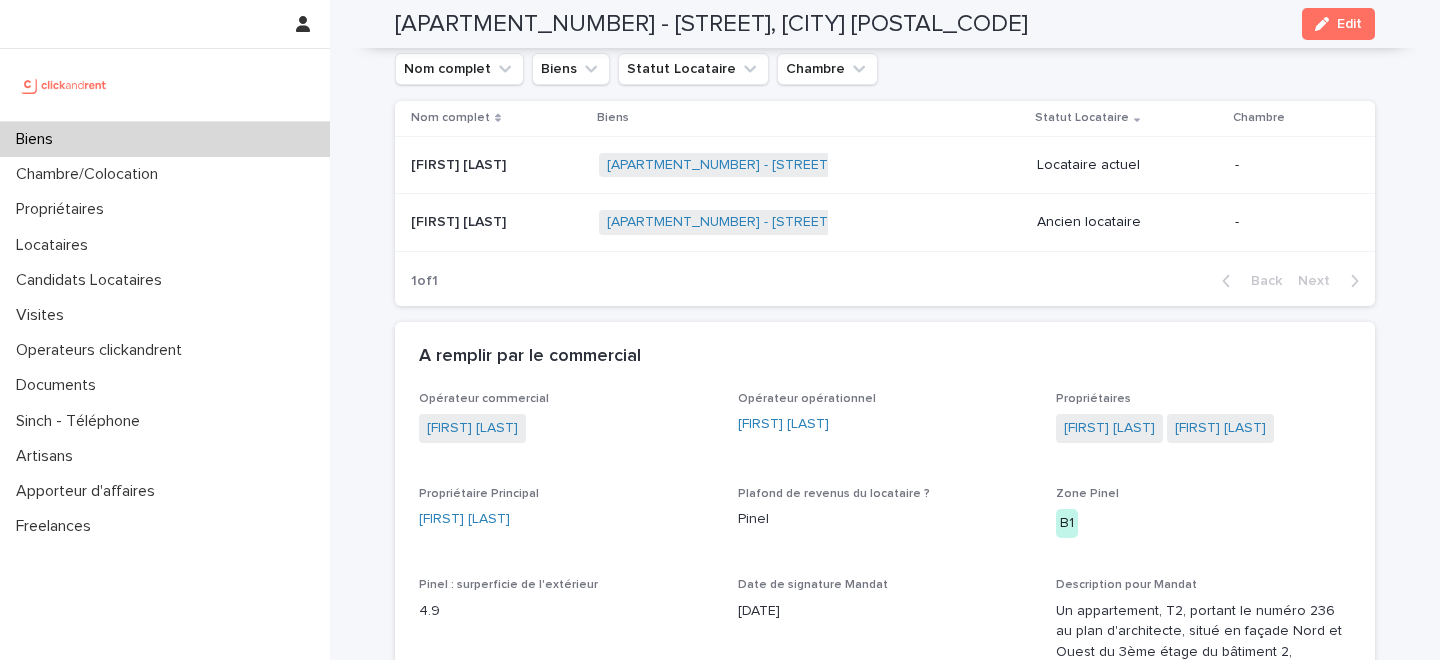 click on "[FIRST] [LAST] [FIRST] [LAST]" at bounding box center [497, 165] 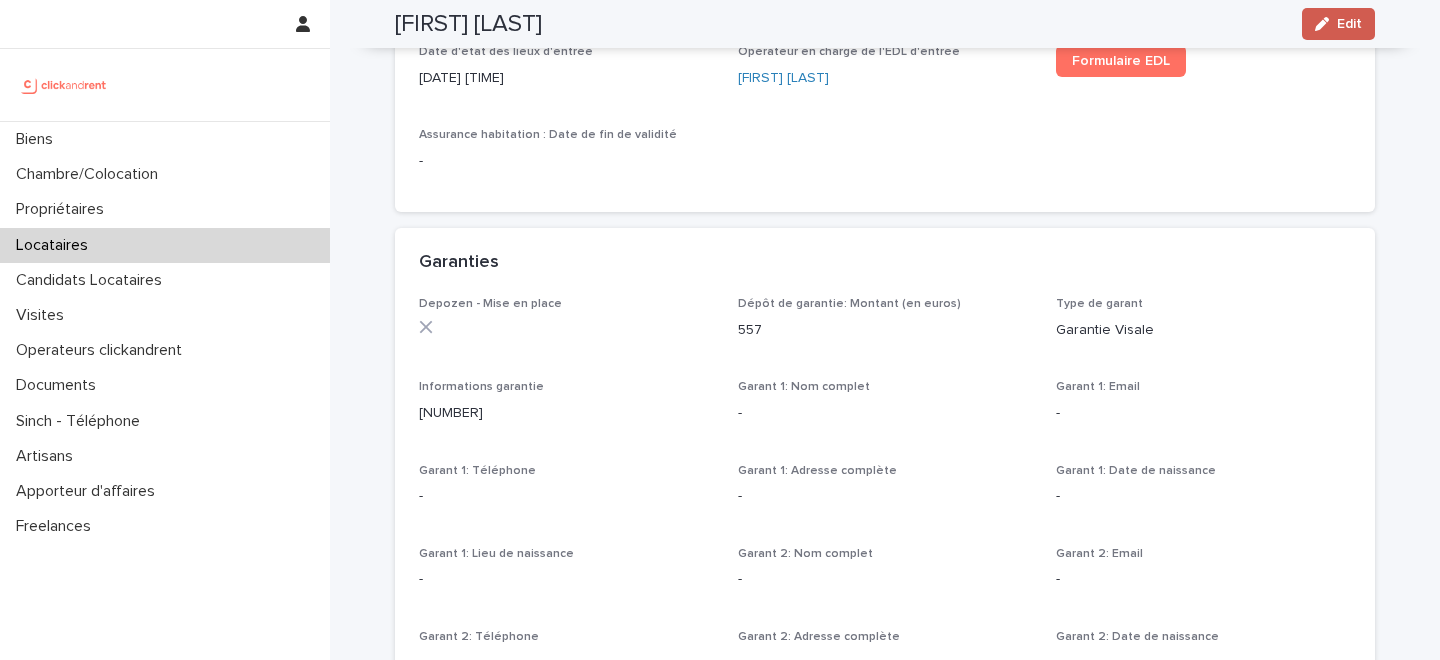 click on "Edit" at bounding box center [1338, 24] 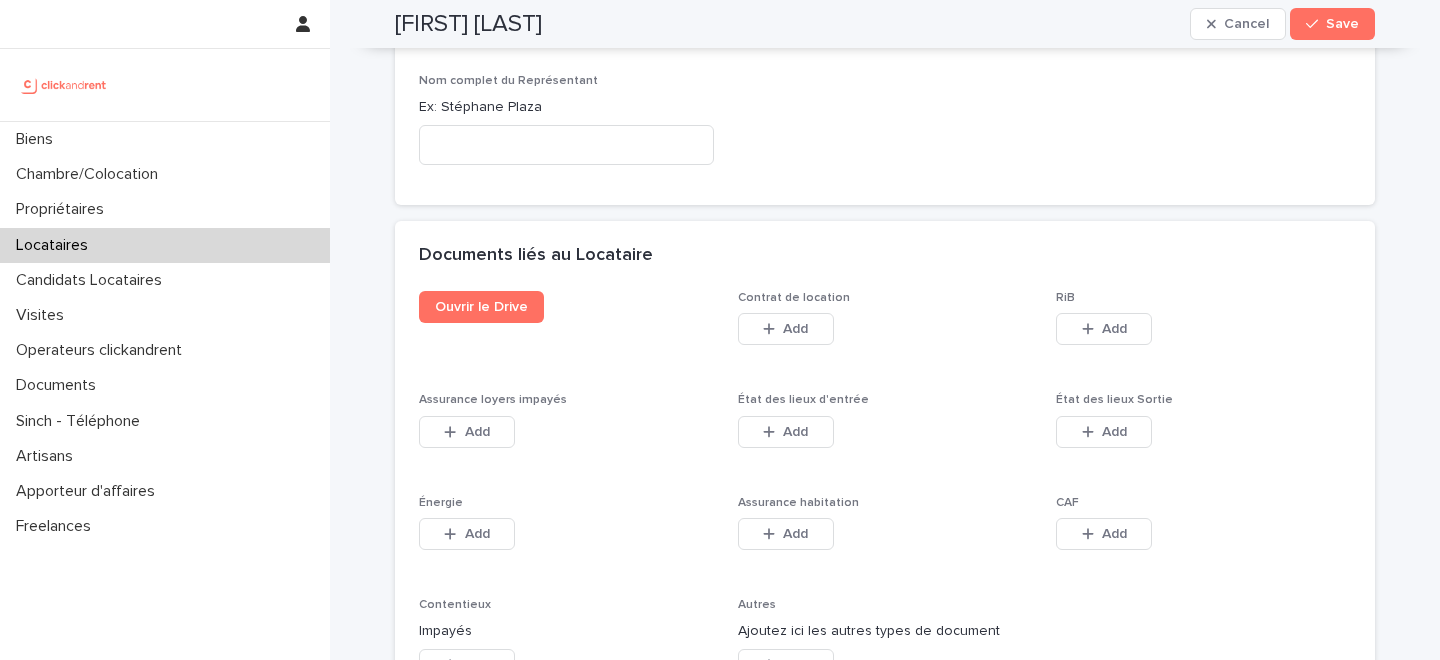 scroll, scrollTop: 3164, scrollLeft: 0, axis: vertical 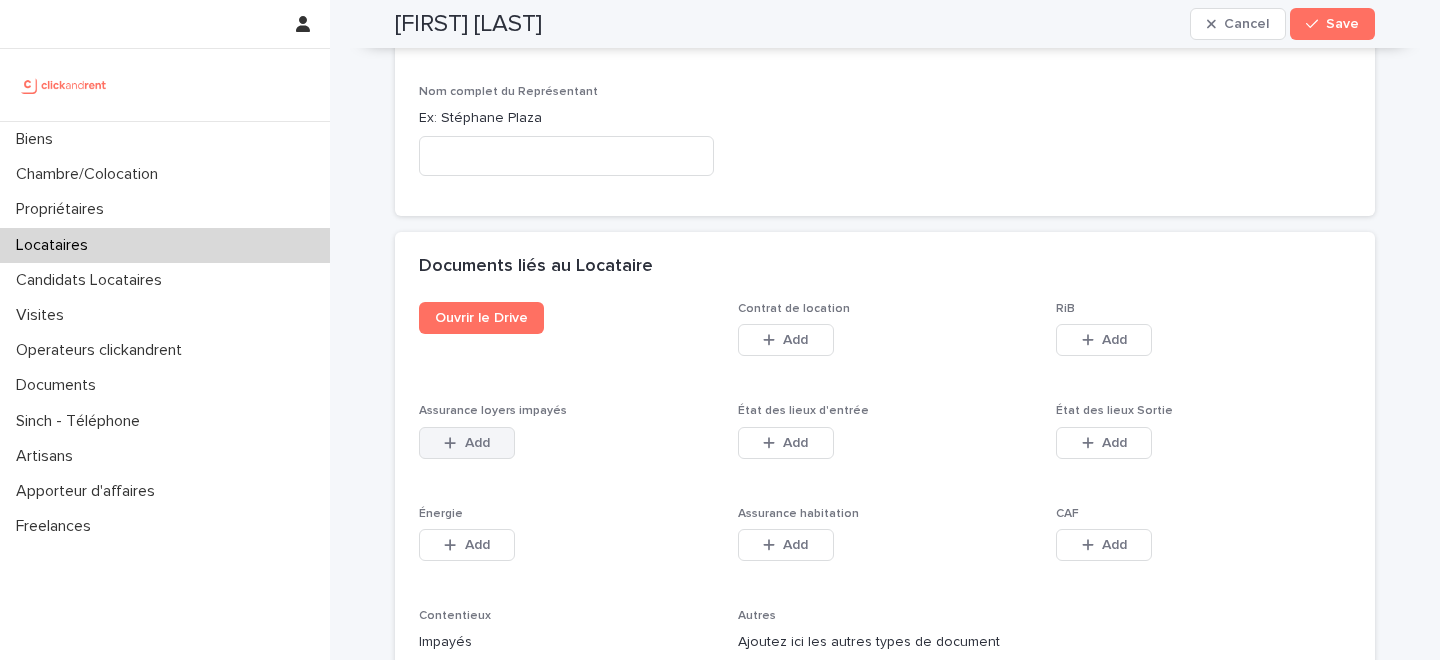 click on "Add" at bounding box center [467, 443] 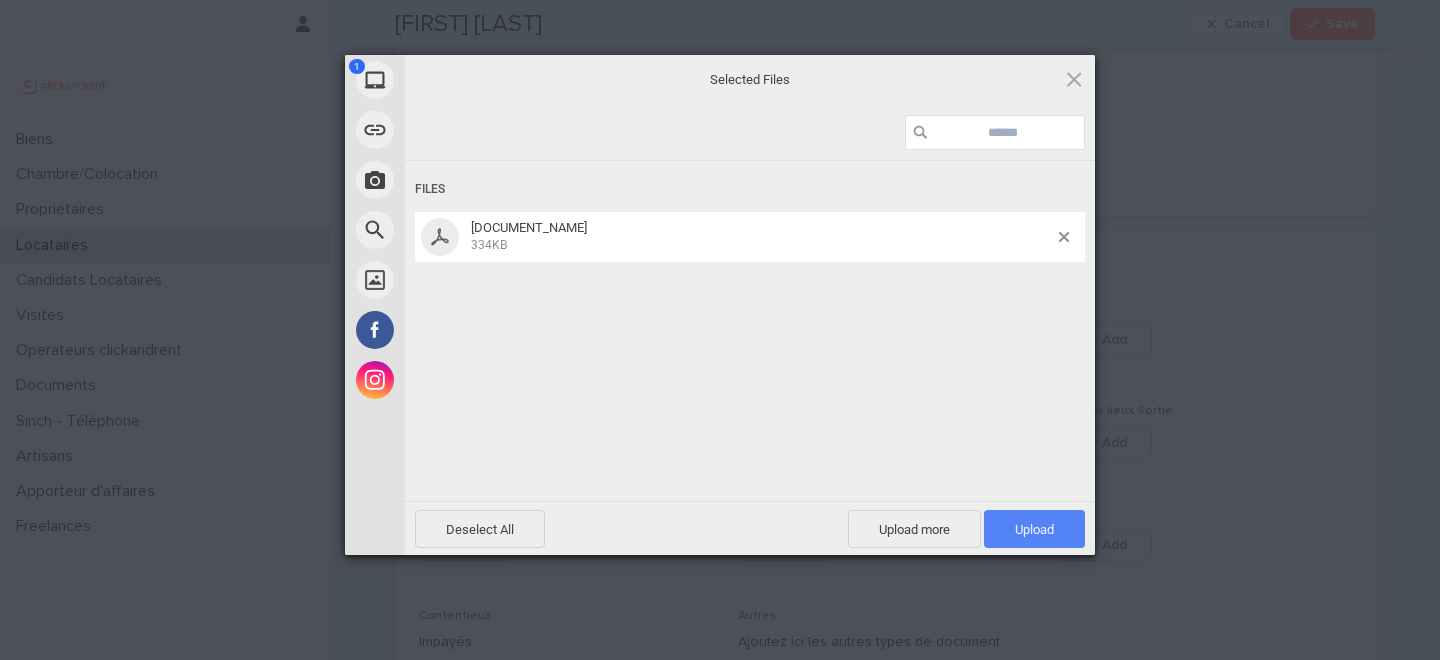 click on "Upload
1" at bounding box center [1034, 529] 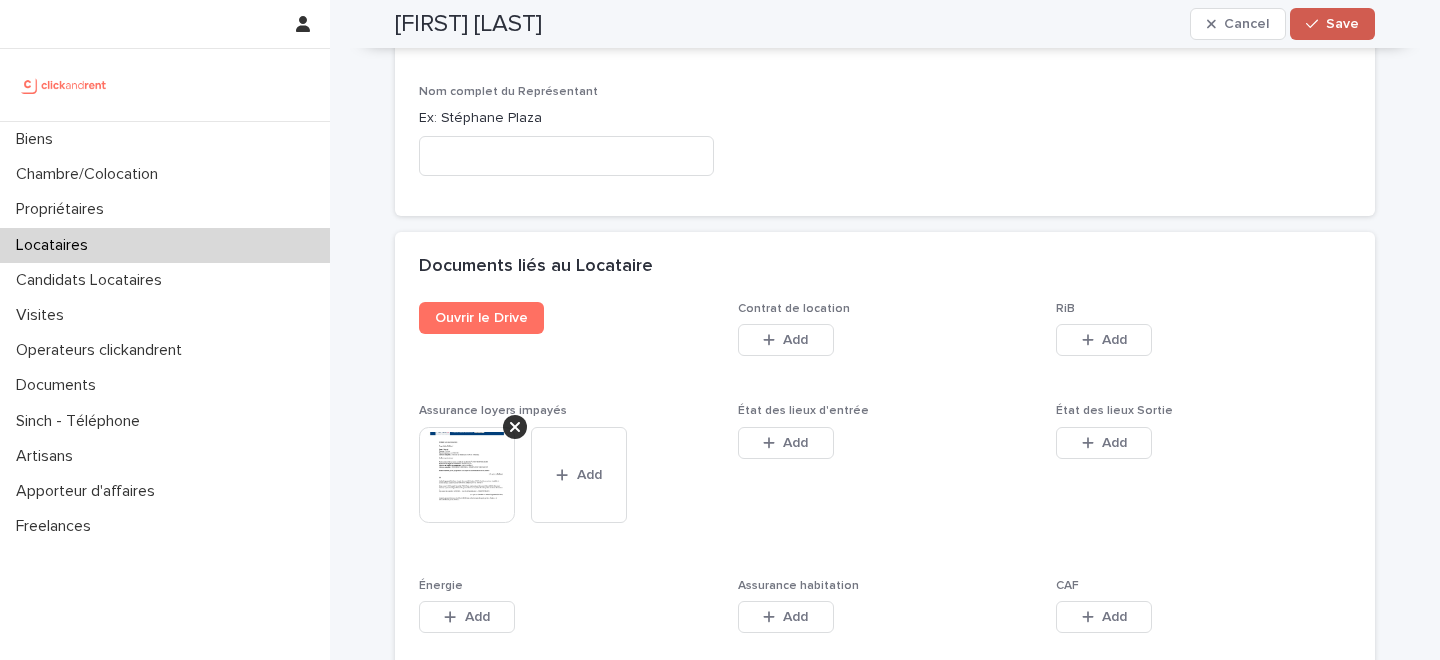 click on "Save" at bounding box center (1342, 24) 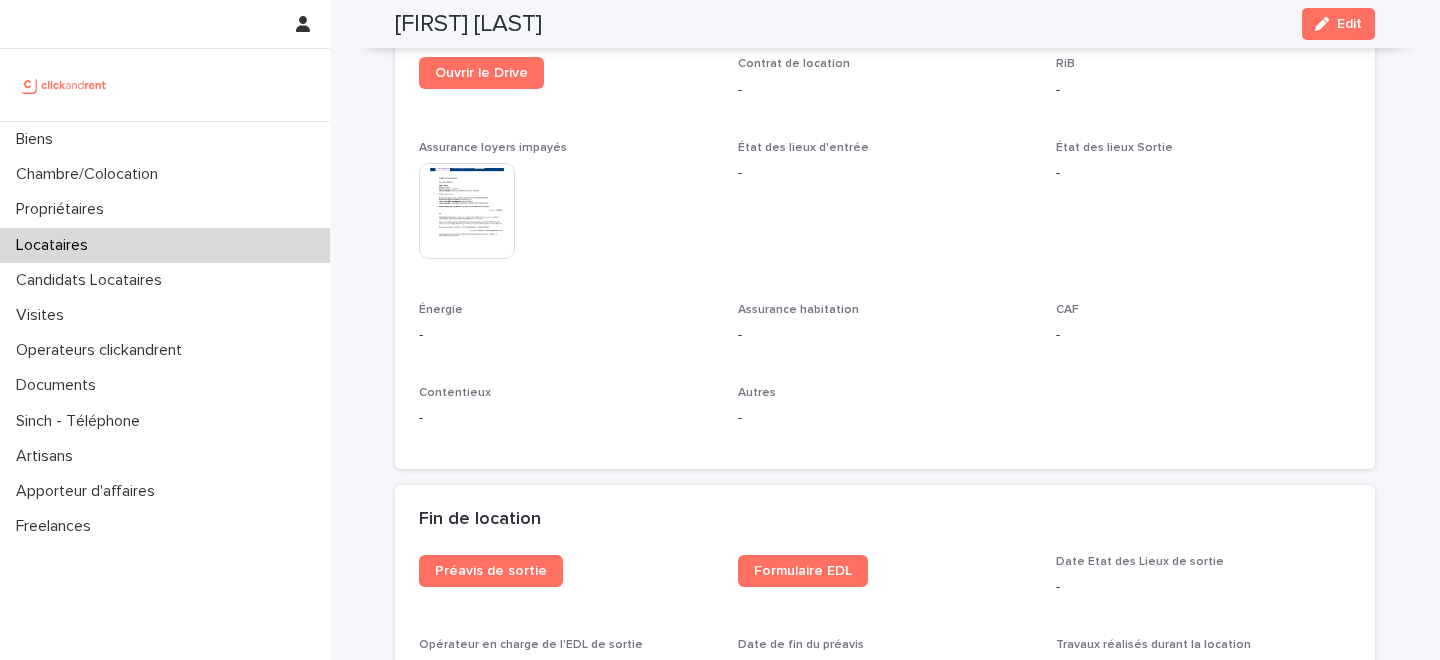 scroll, scrollTop: 2066, scrollLeft: 0, axis: vertical 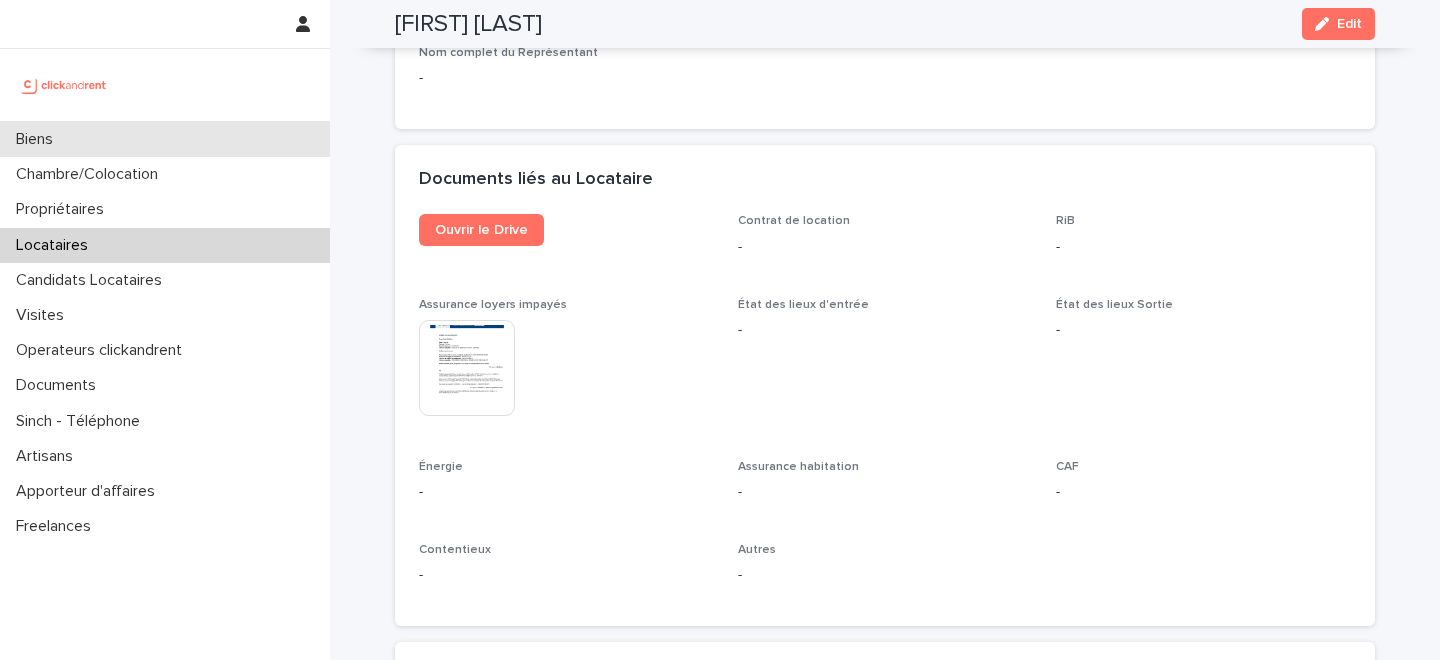 click on "Biens" at bounding box center [165, 139] 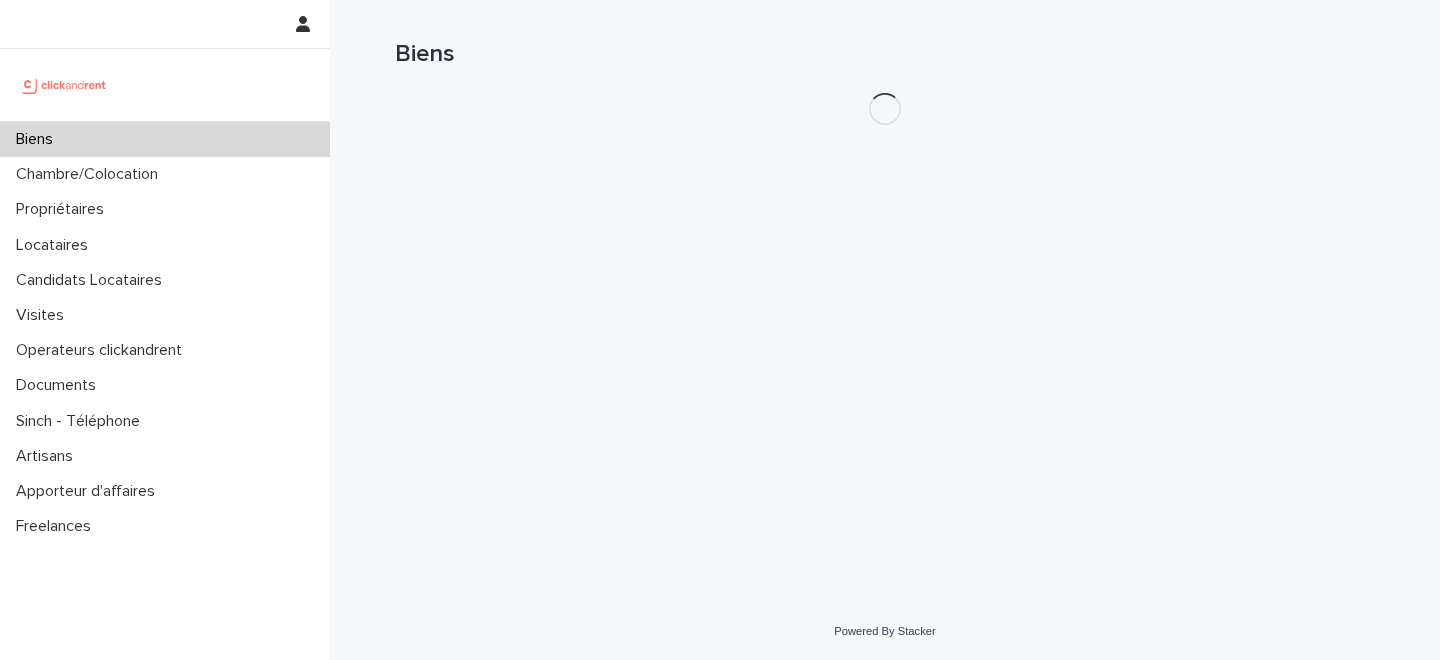 scroll, scrollTop: 0, scrollLeft: 0, axis: both 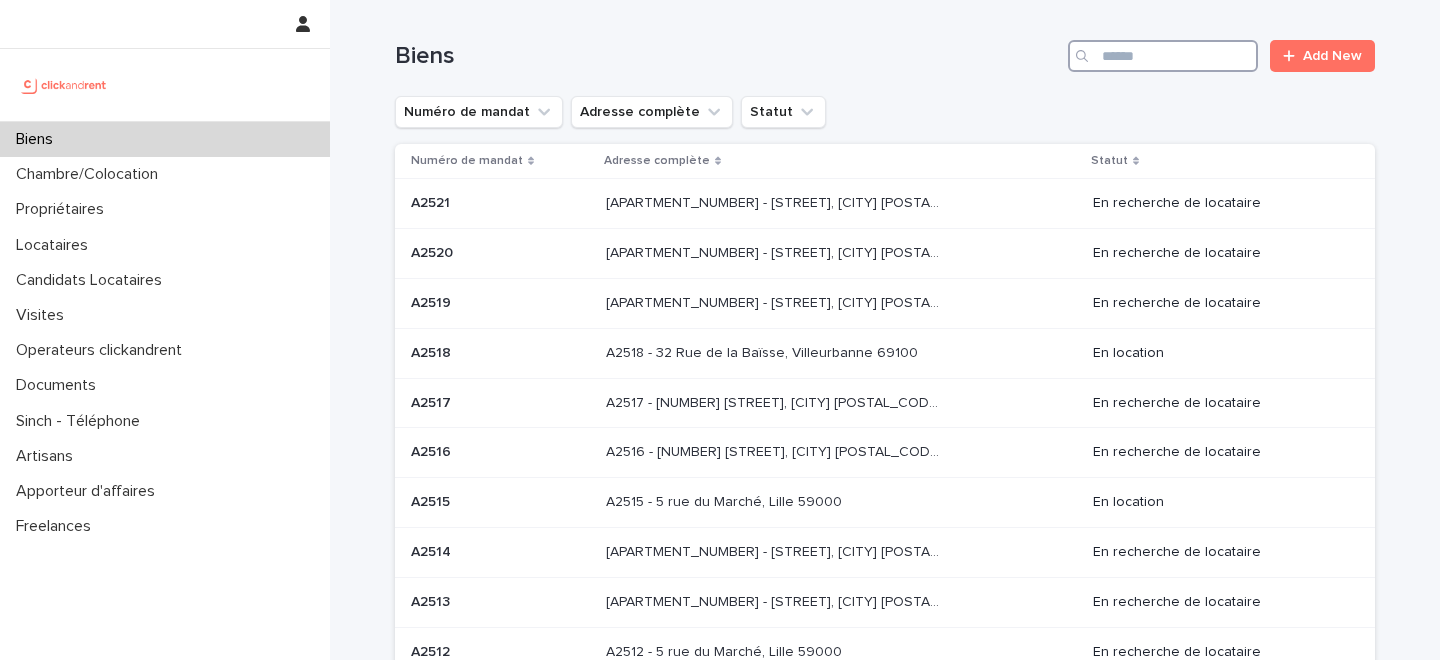 click at bounding box center (1163, 56) 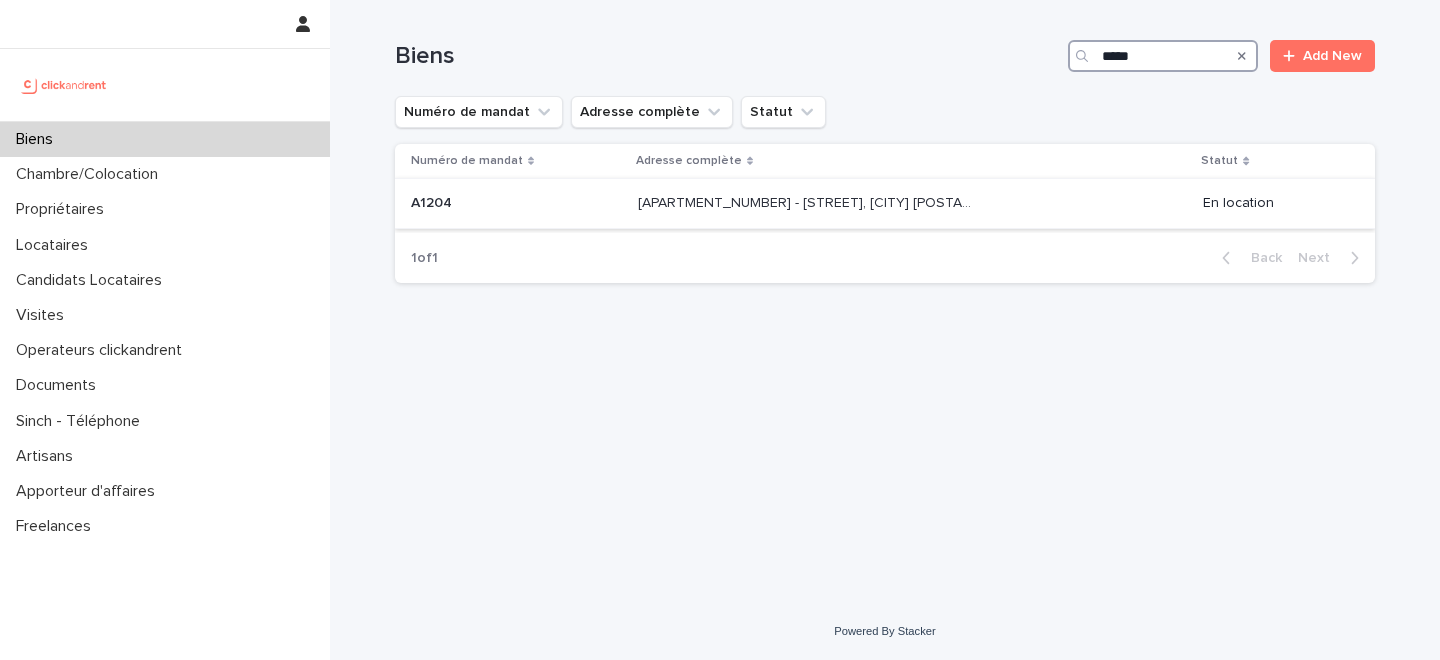 type on "*****" 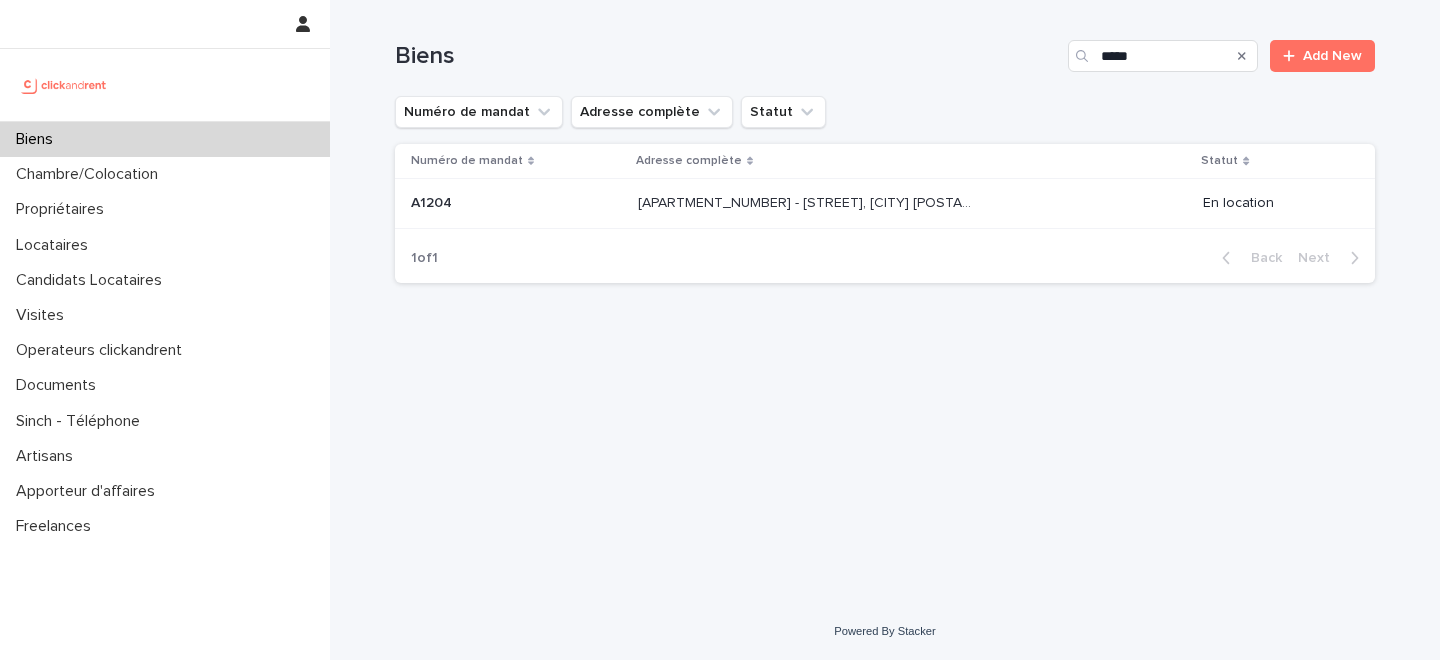 click on "[APARTMENT_NUMBER] - [STREET], [CITY] [POSTAL_CODE]" at bounding box center [806, 201] 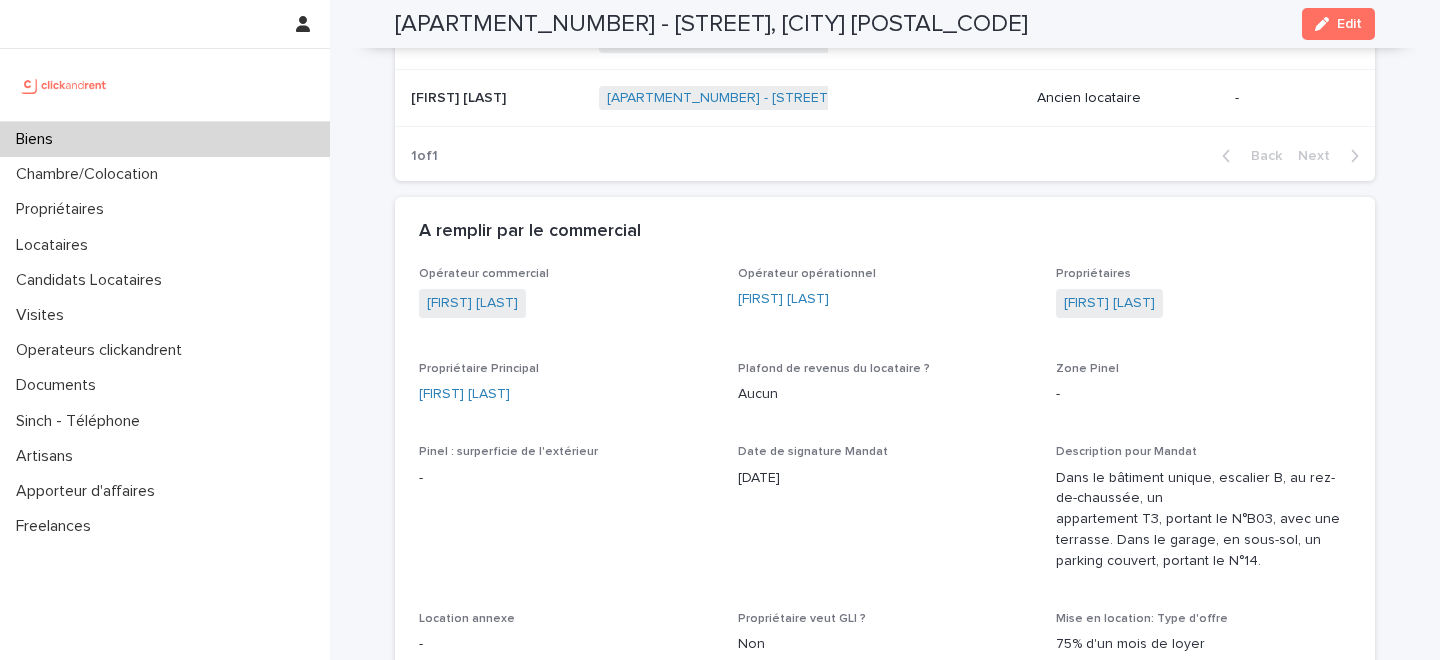 scroll, scrollTop: 1183, scrollLeft: 0, axis: vertical 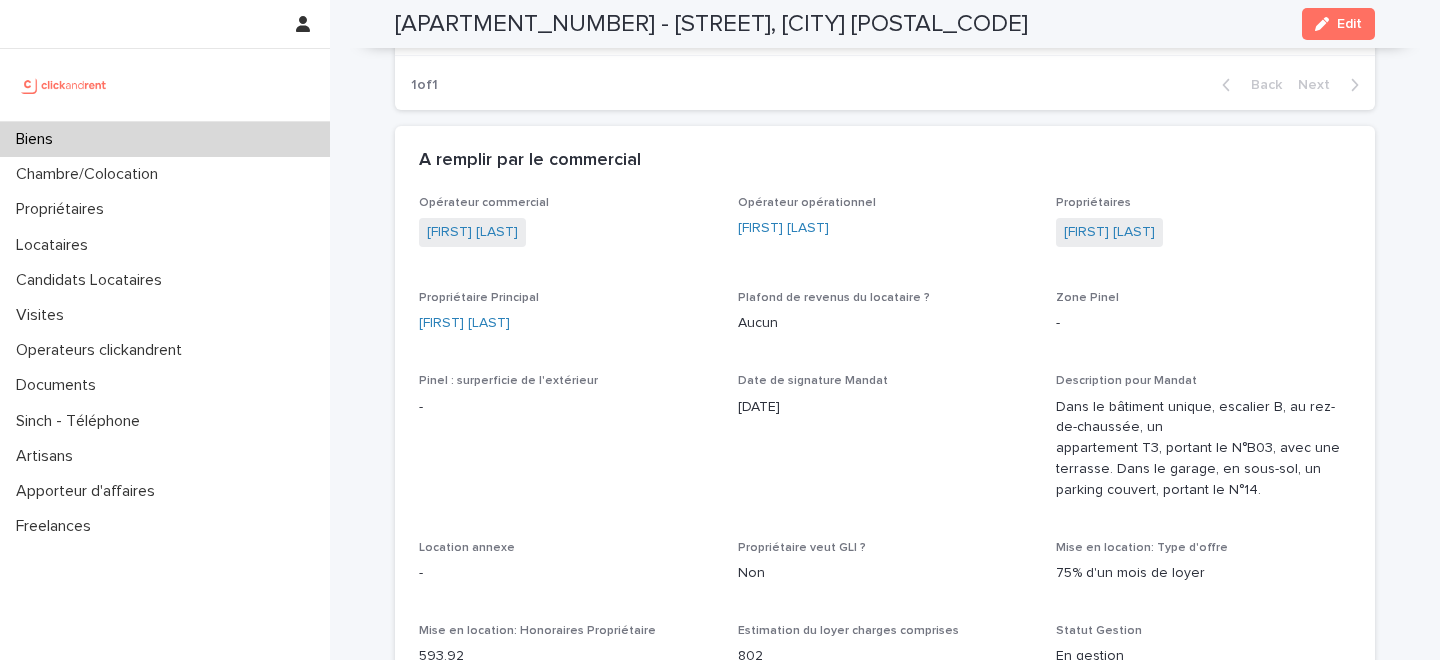 click on "[FIRST] [LAST]" at bounding box center [460, -149] 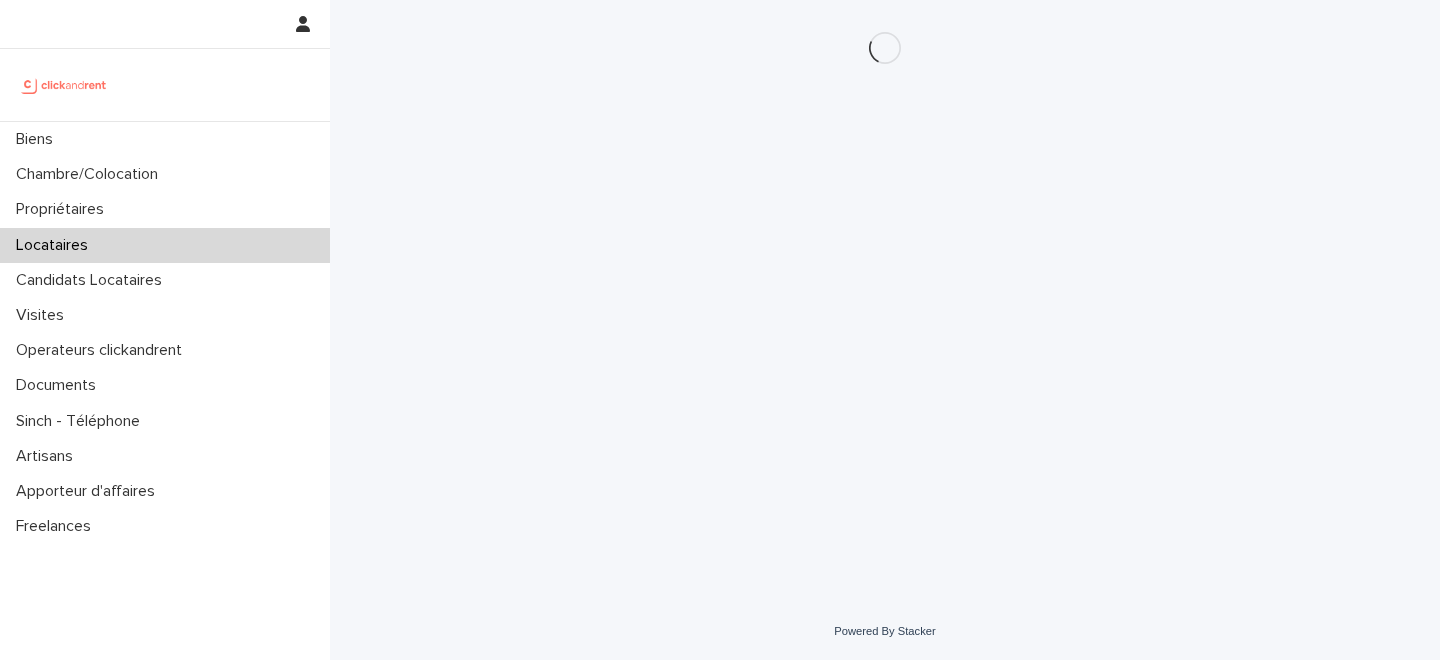 scroll, scrollTop: 0, scrollLeft: 0, axis: both 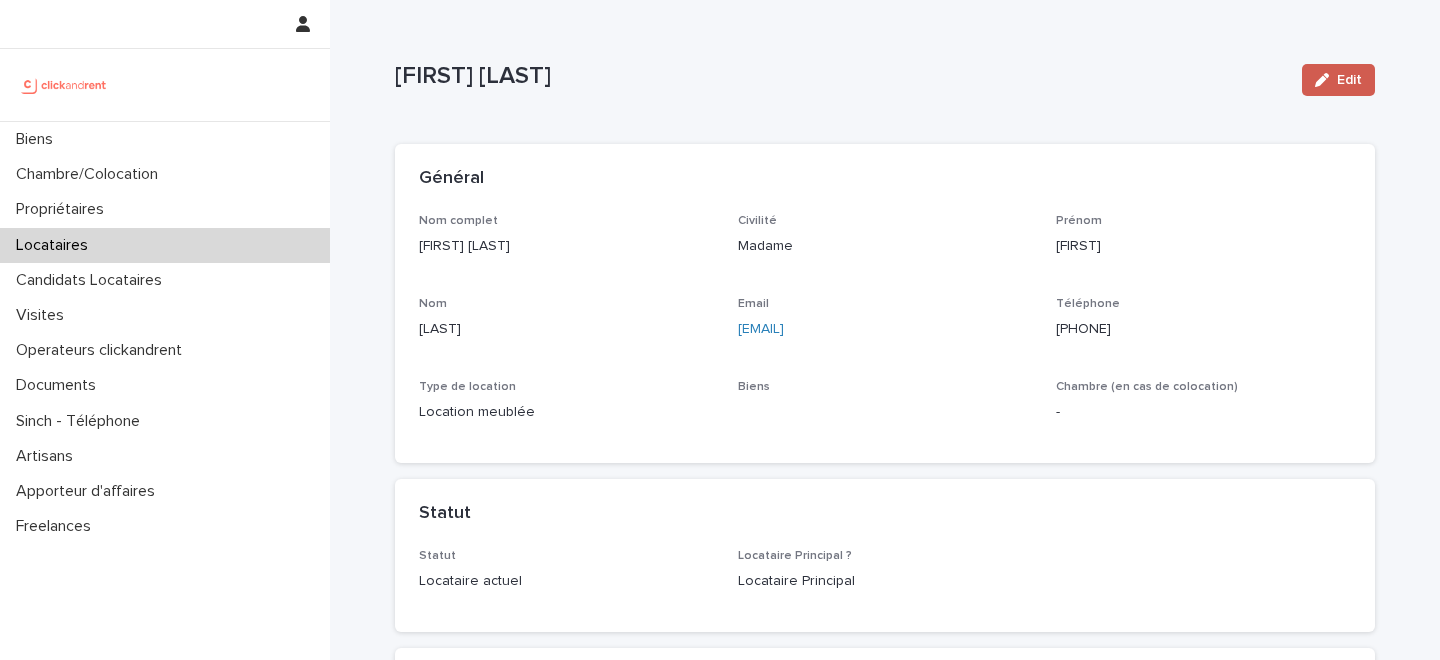 click on "Edit" at bounding box center (1349, 80) 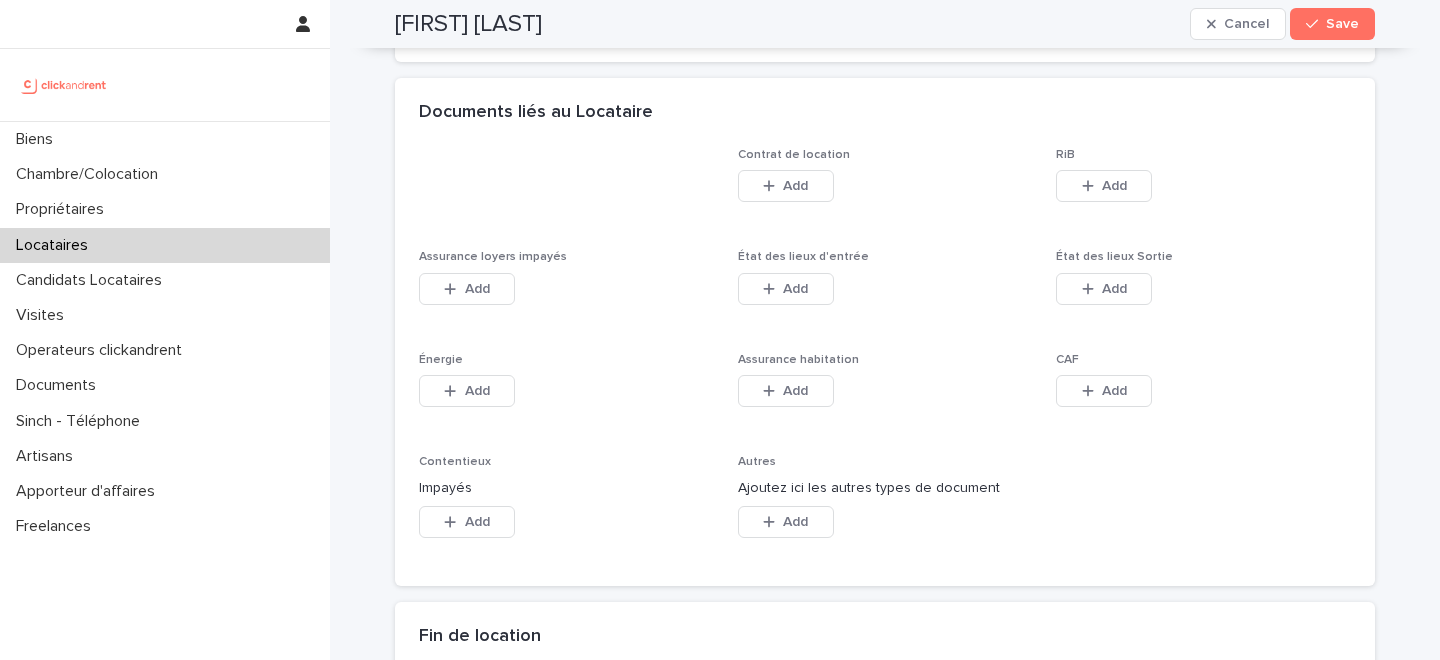 scroll, scrollTop: 3315, scrollLeft: 0, axis: vertical 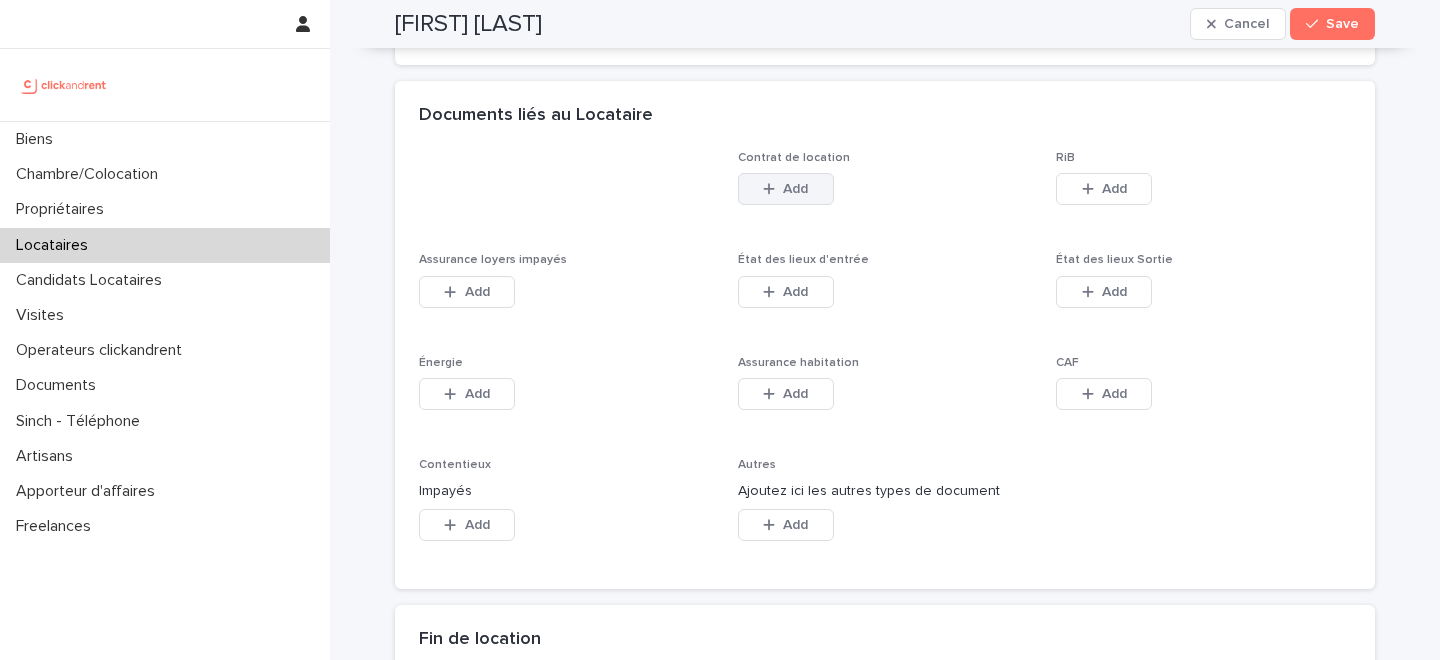 click on "Add" at bounding box center (786, 189) 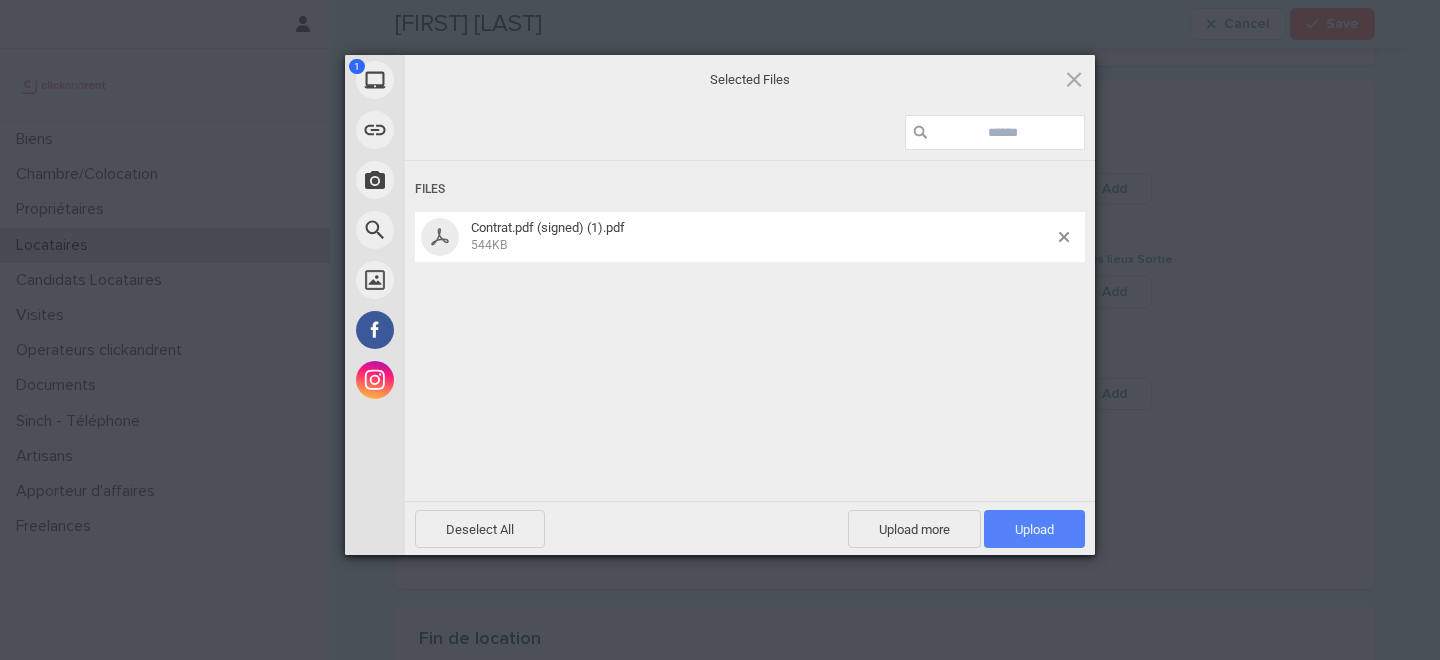 click on "Upload
1" at bounding box center [1034, 529] 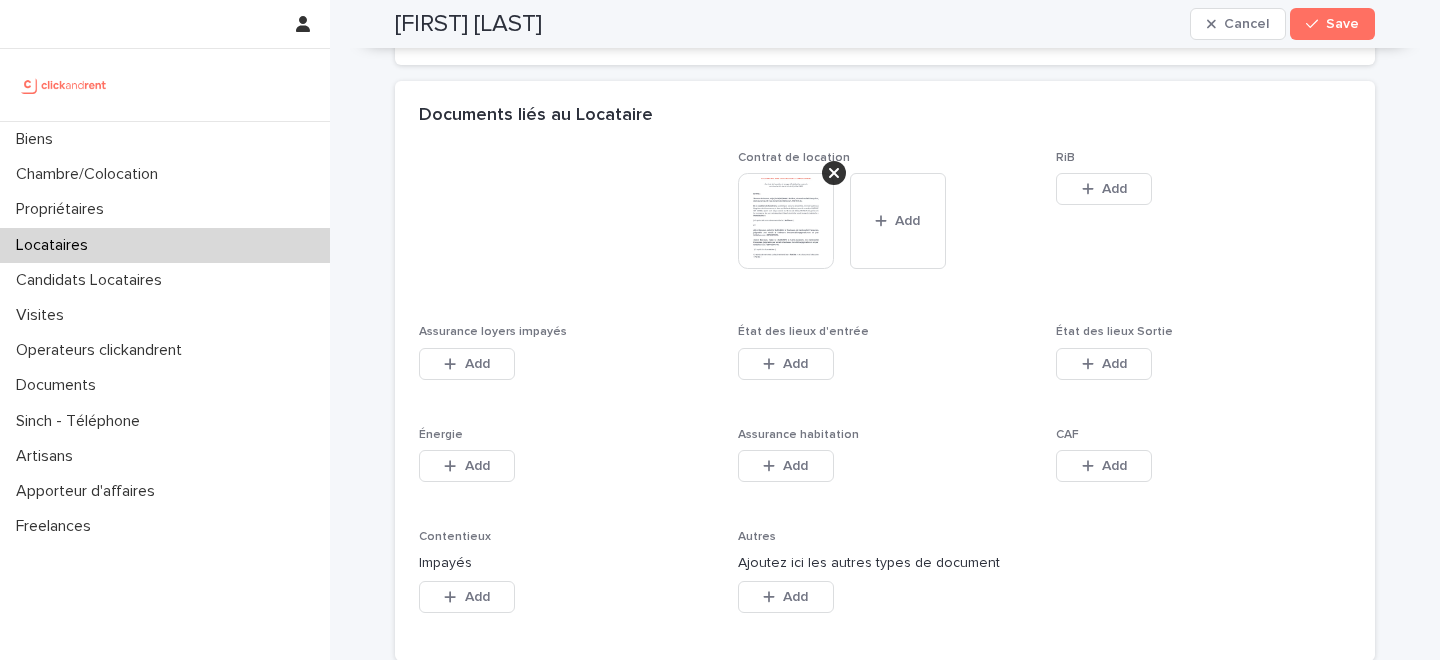 click on "Save" at bounding box center (1332, 24) 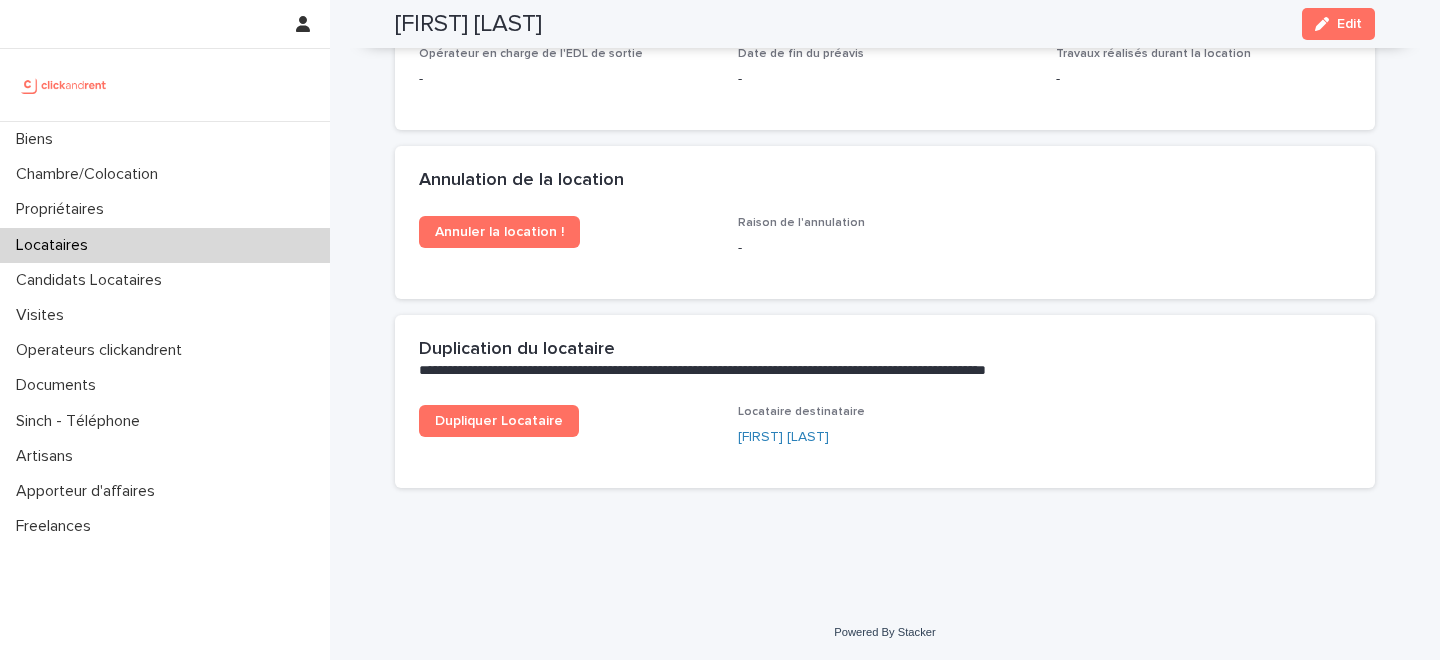 scroll, scrollTop: 0, scrollLeft: 0, axis: both 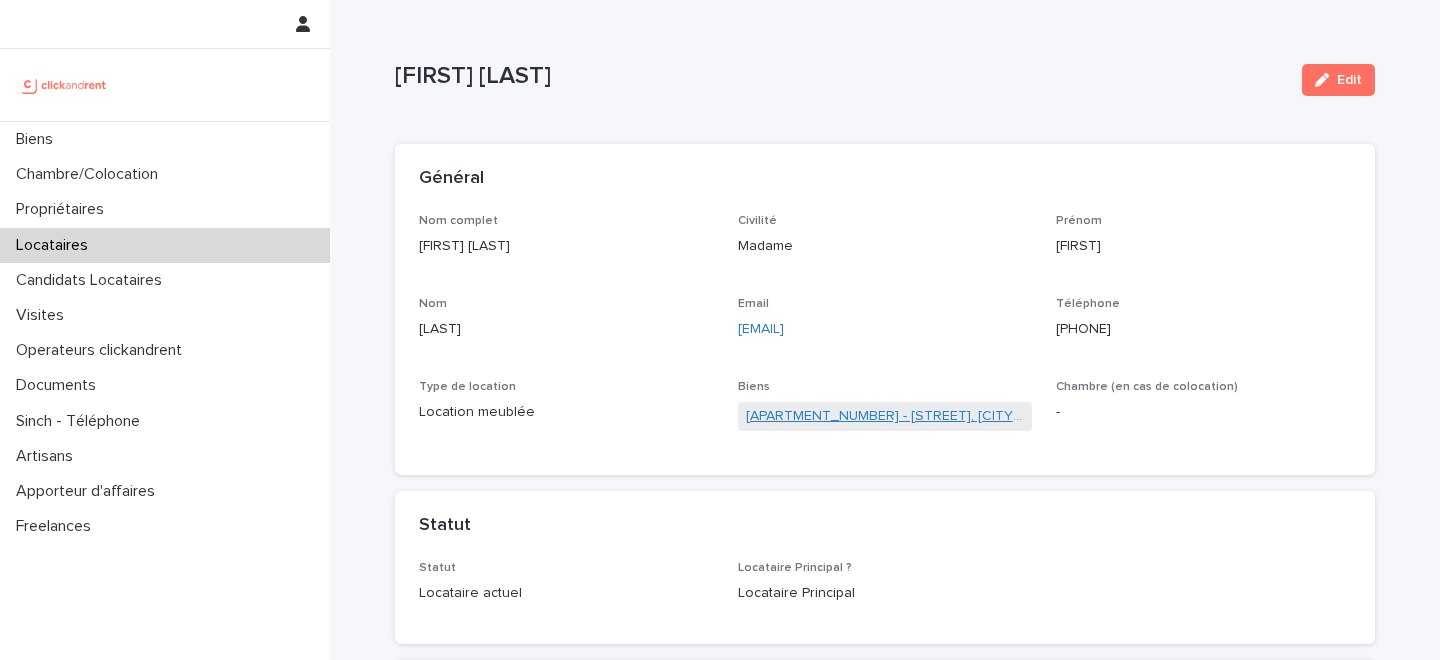 click on "[APARTMENT_NUMBER] - [STREET], [CITY] [POSTAL_CODE]" at bounding box center (885, 416) 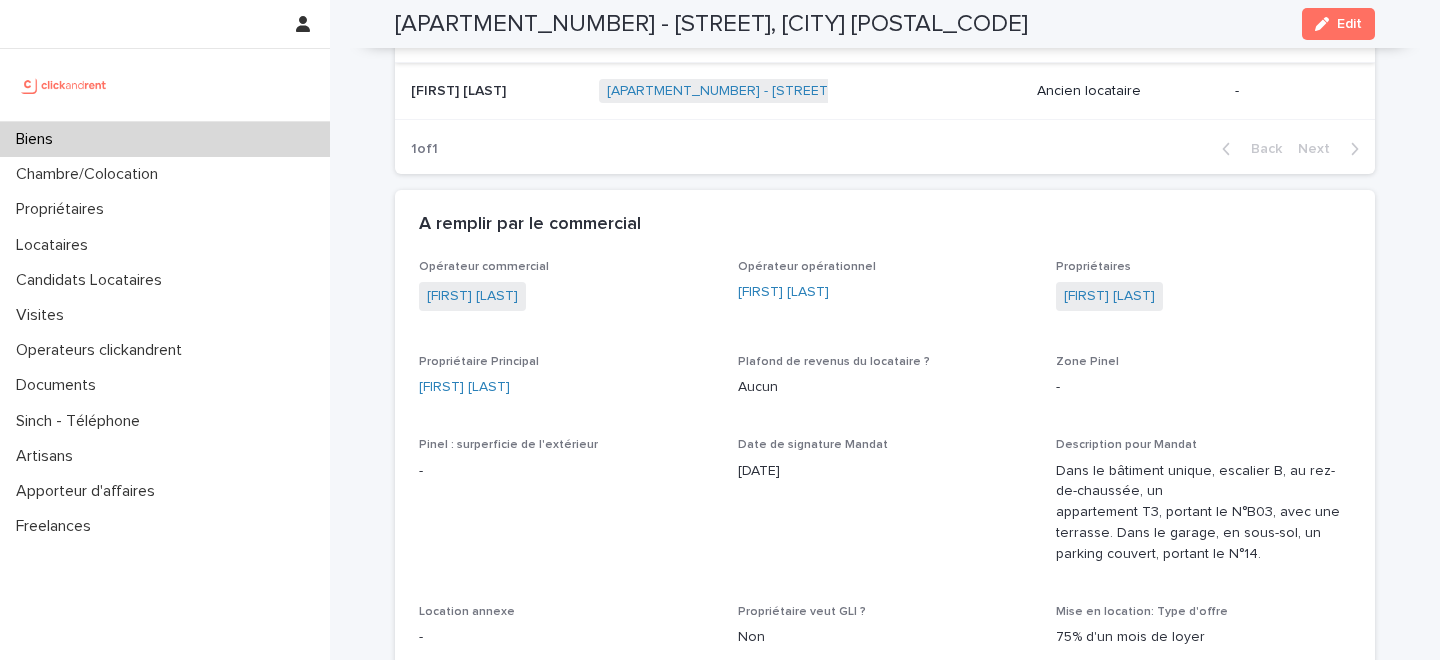 scroll, scrollTop: 1128, scrollLeft: 0, axis: vertical 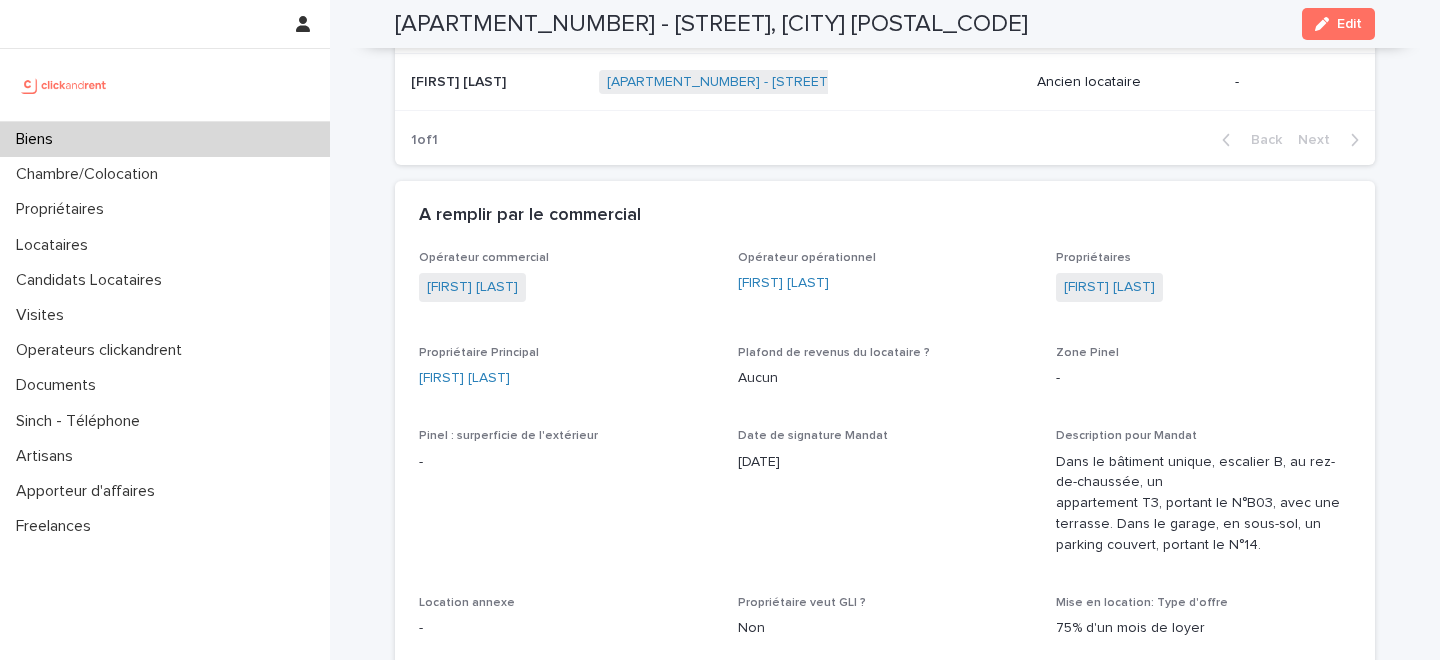 click at bounding box center [497, -34] 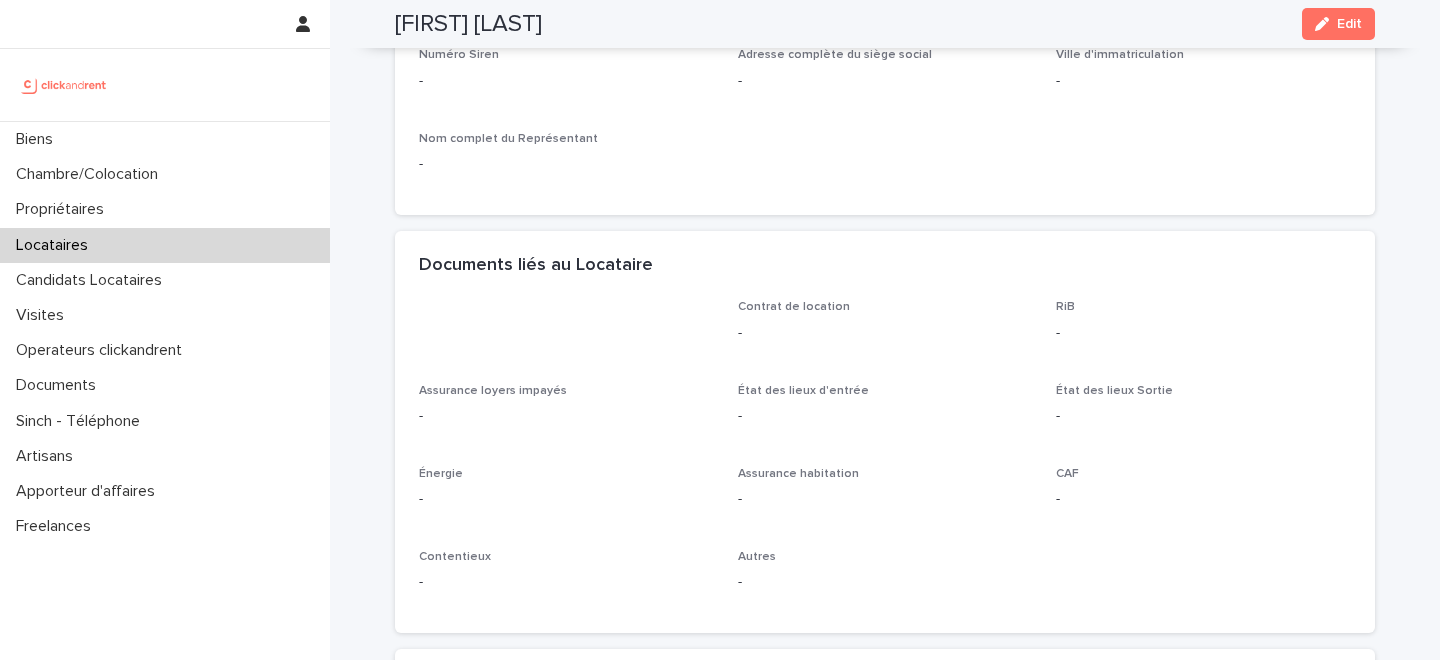scroll, scrollTop: 1942, scrollLeft: 0, axis: vertical 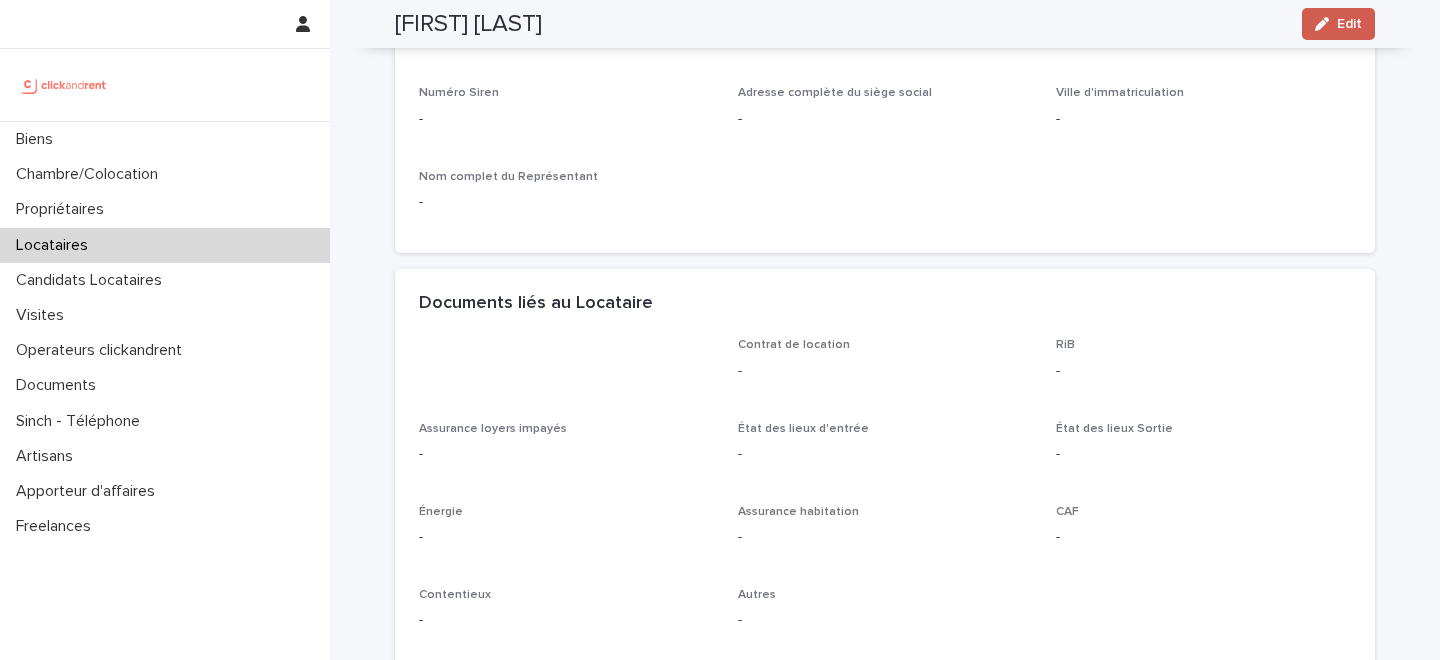click on "Edit" at bounding box center (1349, 24) 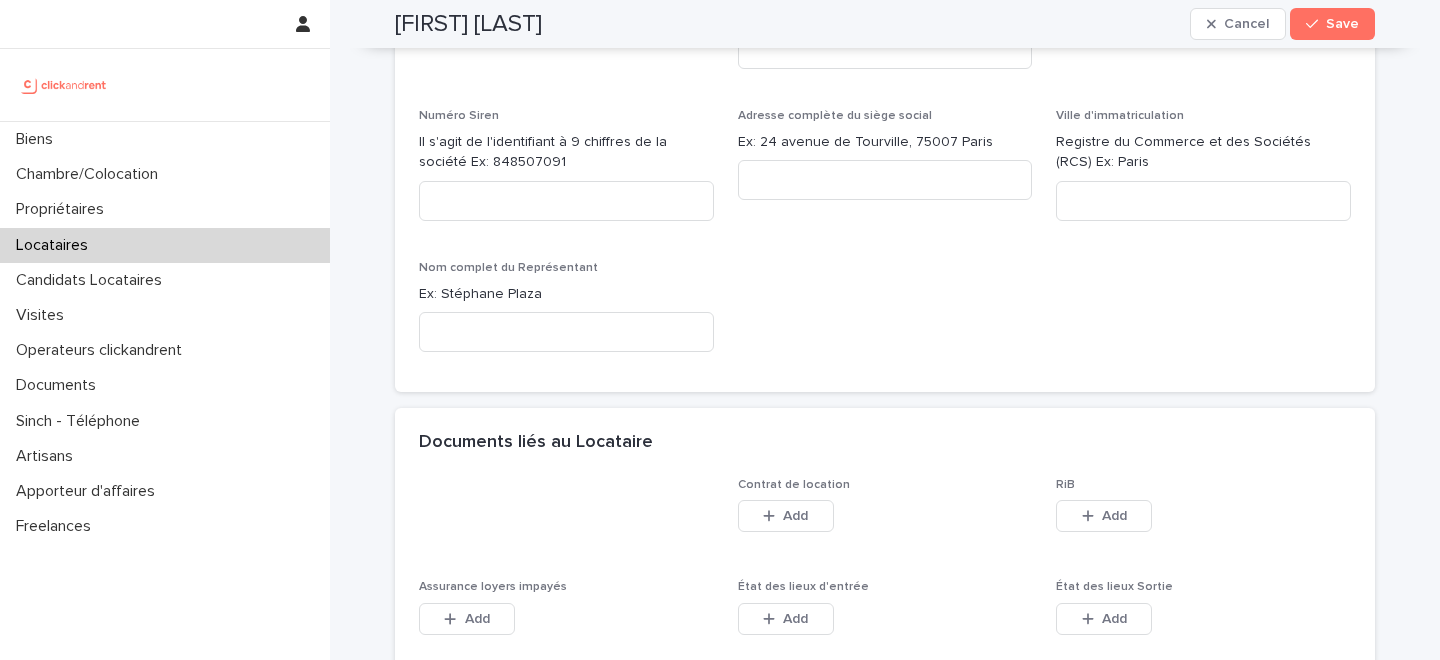 scroll, scrollTop: 2953, scrollLeft: 0, axis: vertical 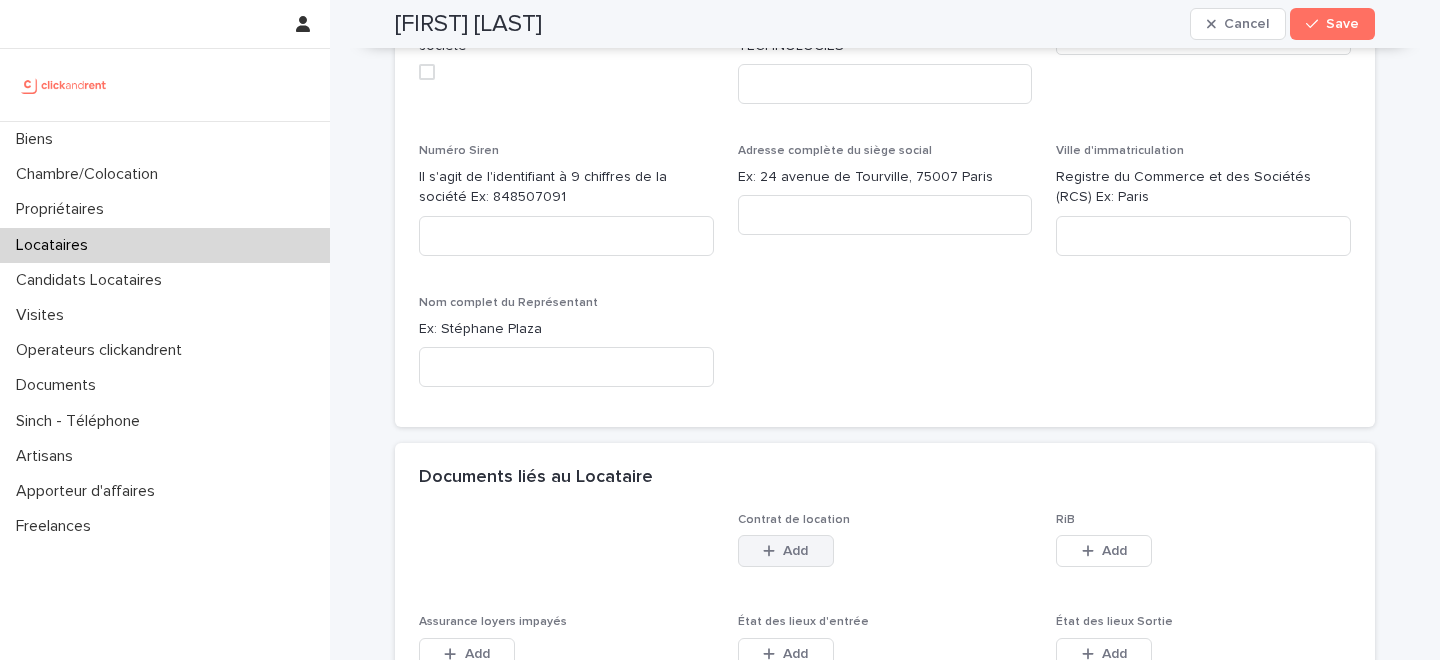click 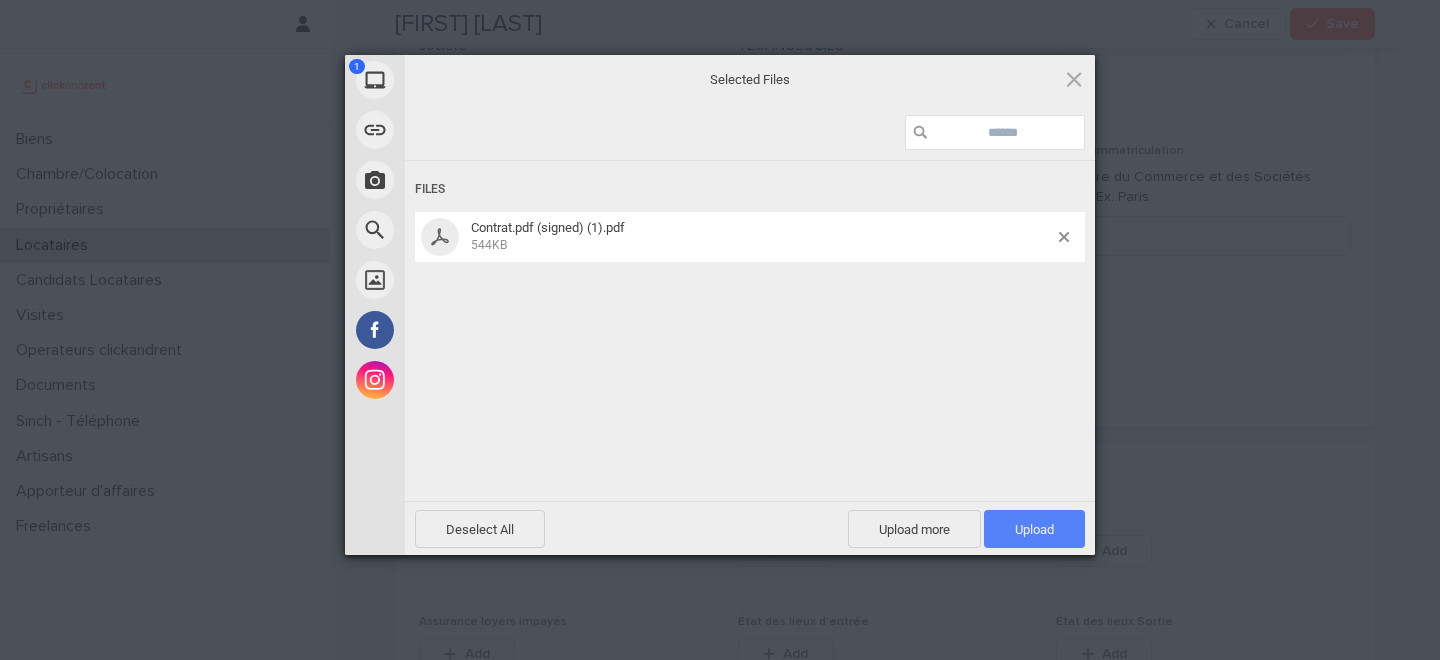 click on "Upload
1" at bounding box center (1034, 529) 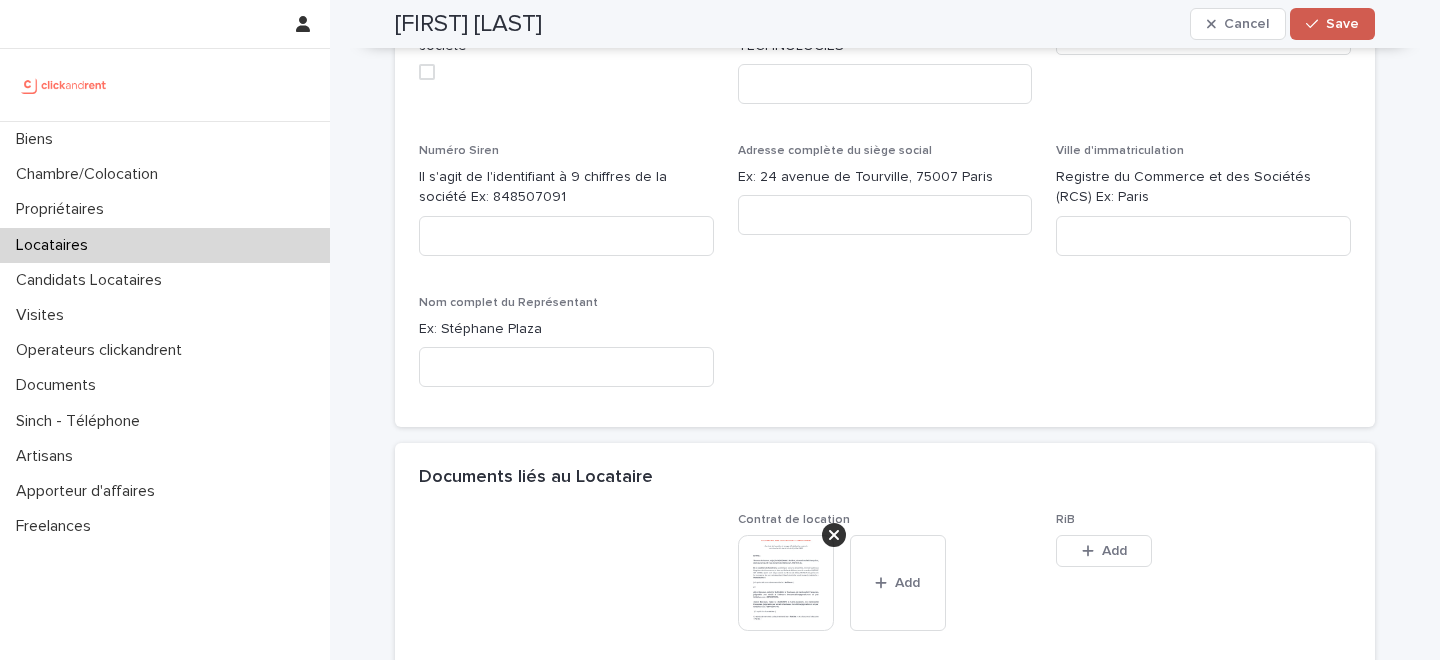 click on "Save" at bounding box center [1342, 24] 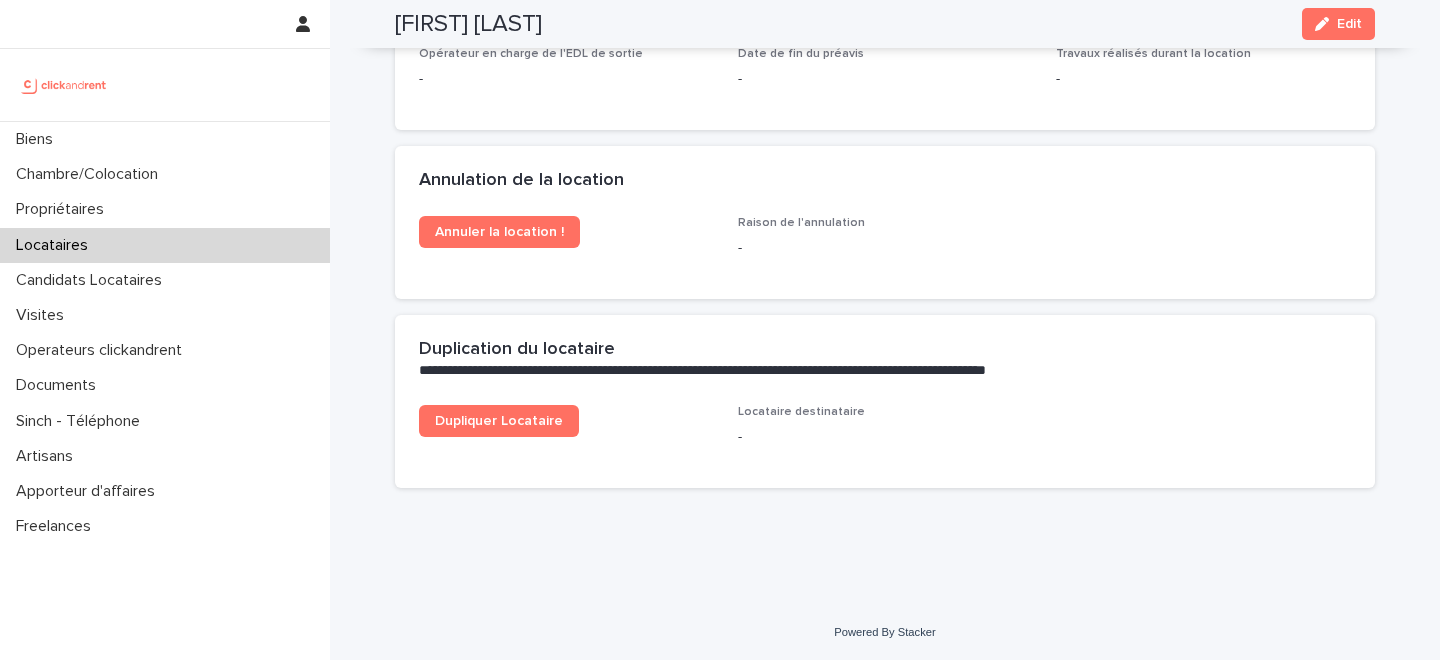 scroll, scrollTop: 2814, scrollLeft: 0, axis: vertical 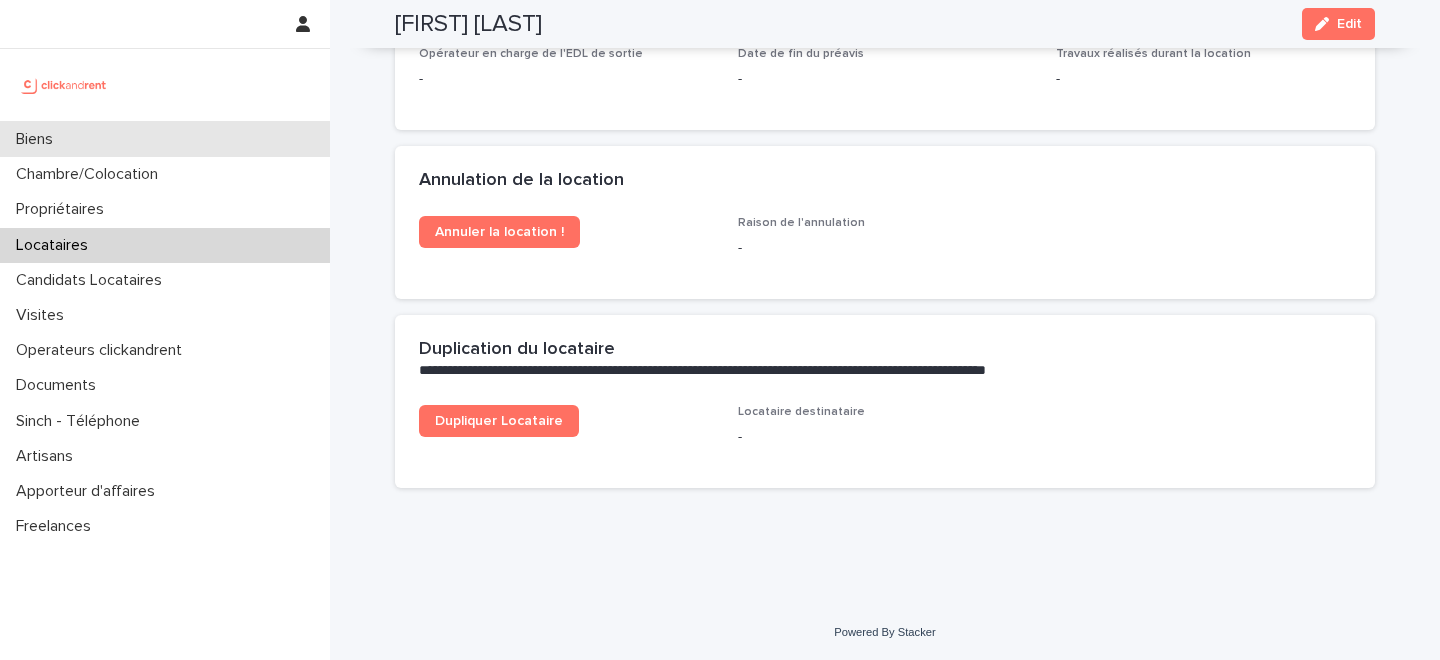 click on "Biens" at bounding box center [165, 139] 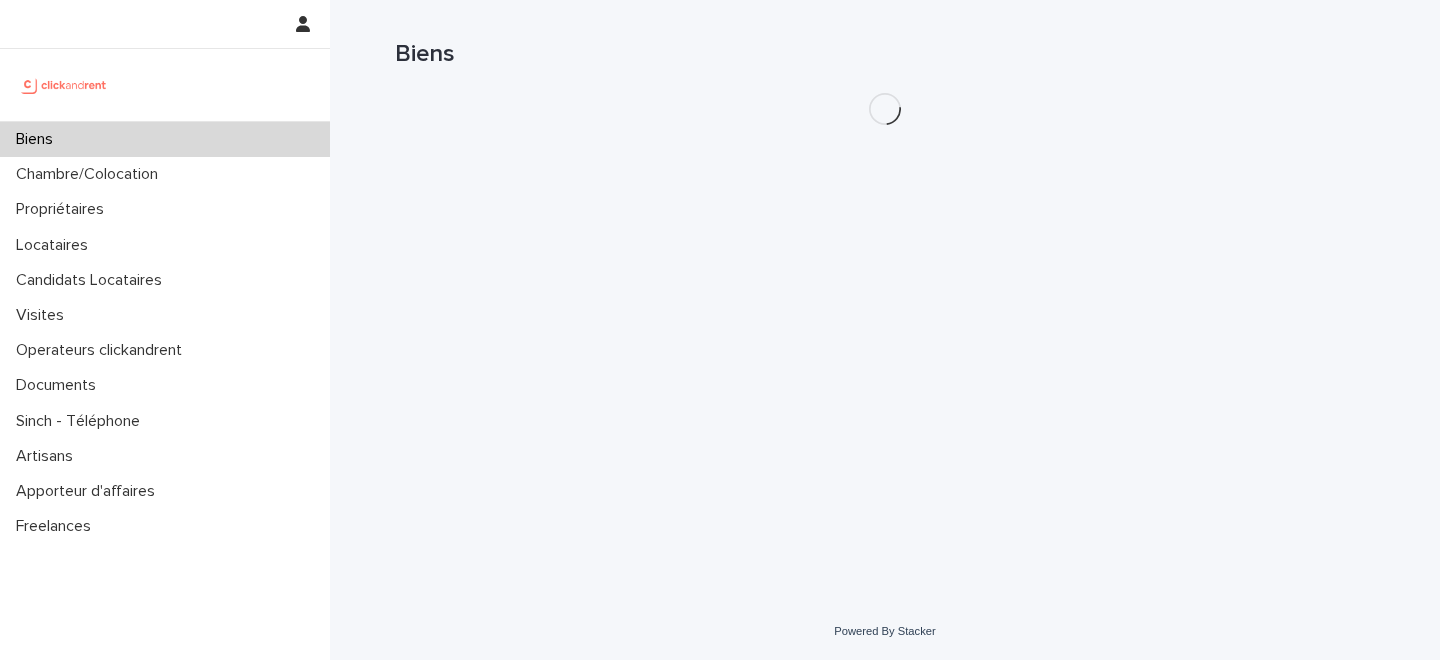 scroll, scrollTop: 0, scrollLeft: 0, axis: both 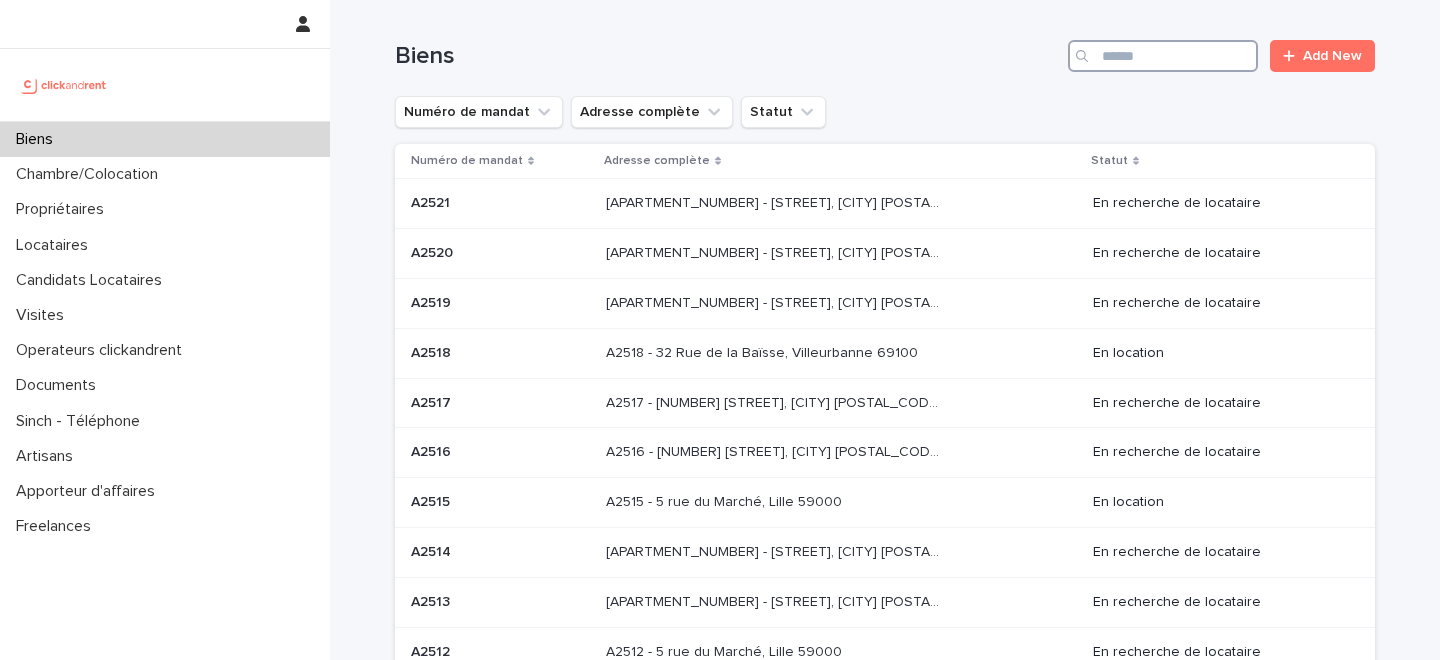 click at bounding box center (1163, 56) 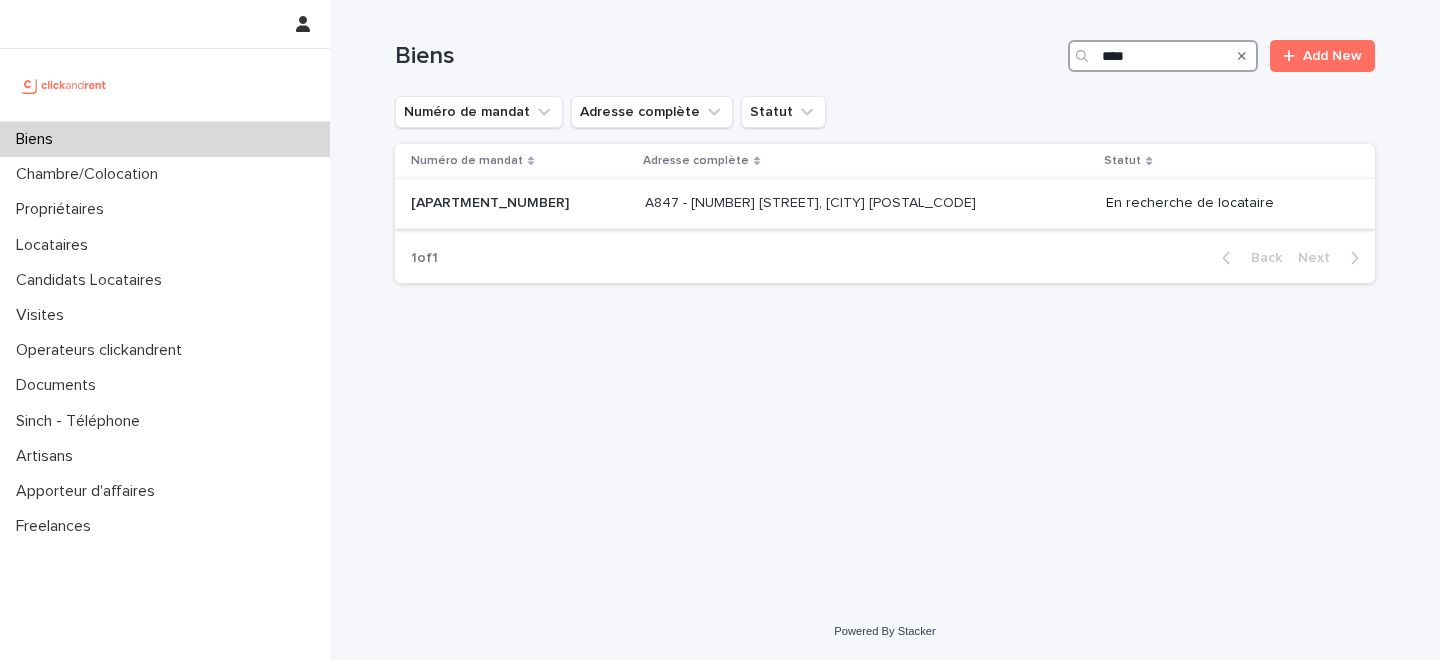 type on "****" 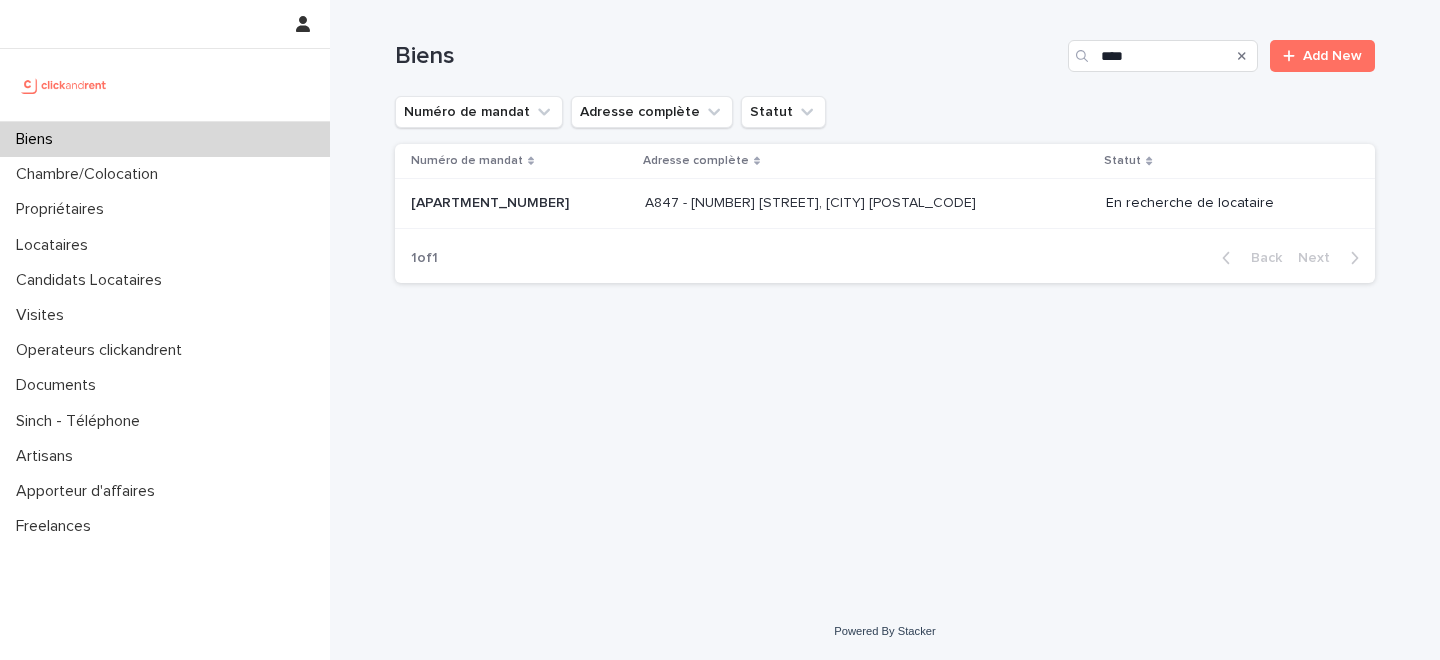 click on "A847 - [NUMBER] [STREET], [CITY] [POSTAL_CODE]" at bounding box center [812, 201] 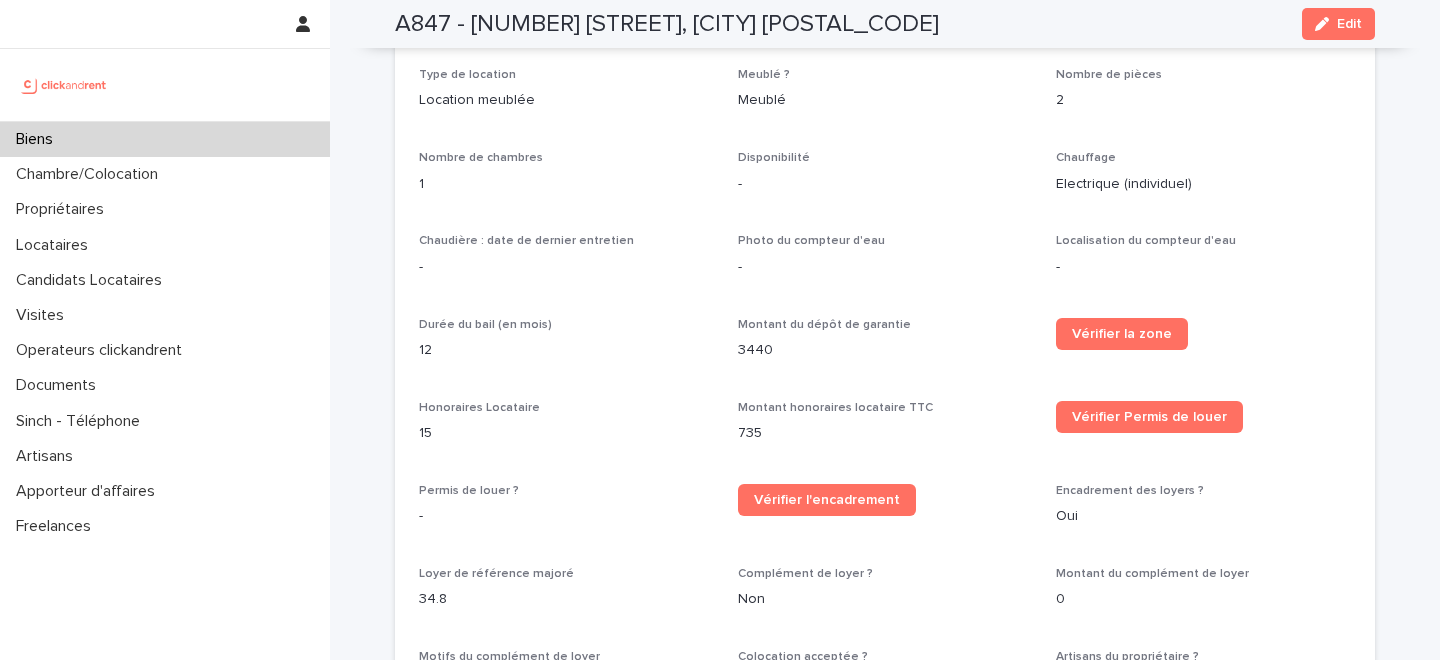 scroll, scrollTop: 2250, scrollLeft: 0, axis: vertical 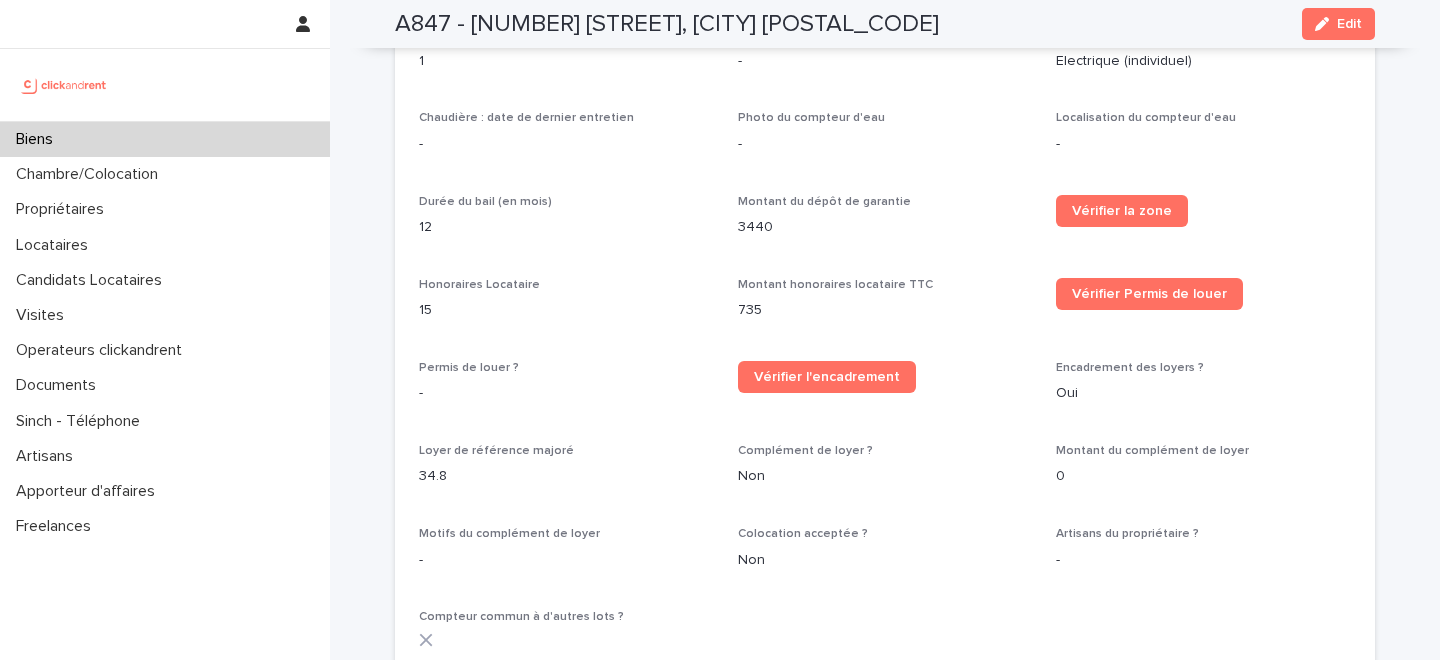 click on "Biens" at bounding box center (165, 139) 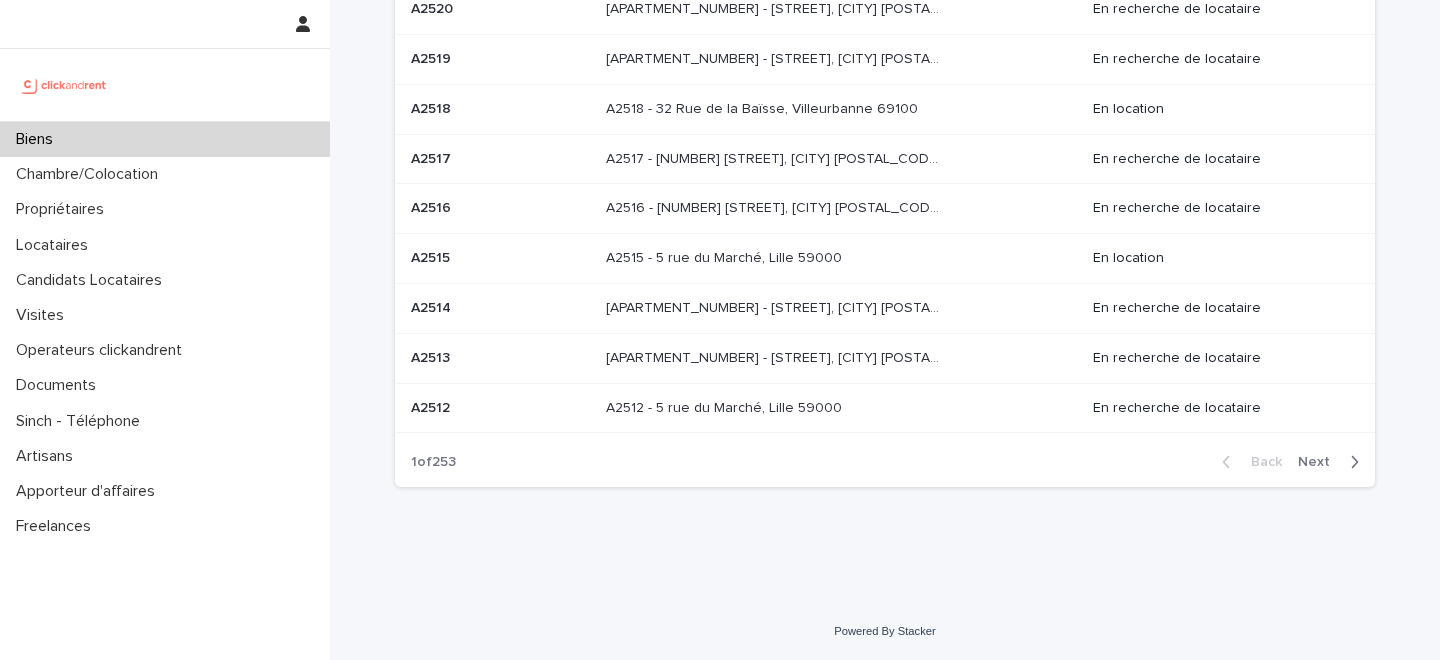 scroll, scrollTop: 0, scrollLeft: 0, axis: both 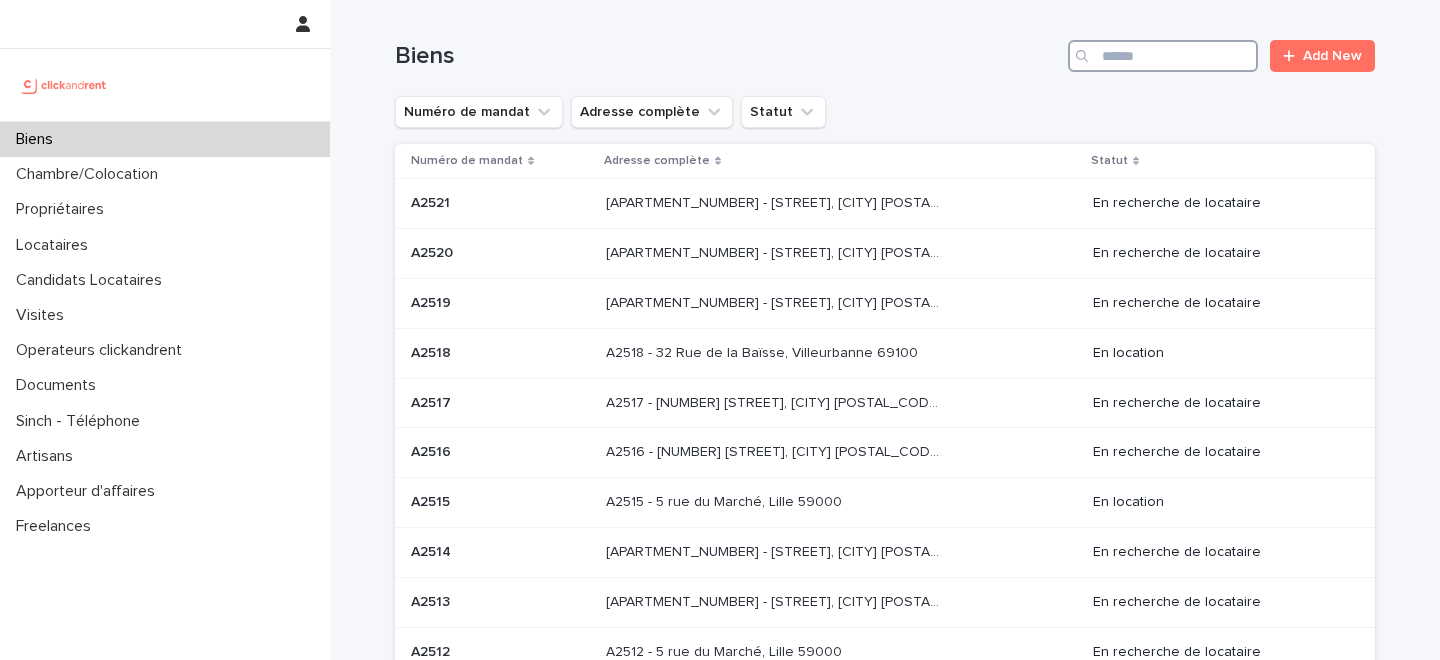 click at bounding box center (1163, 56) 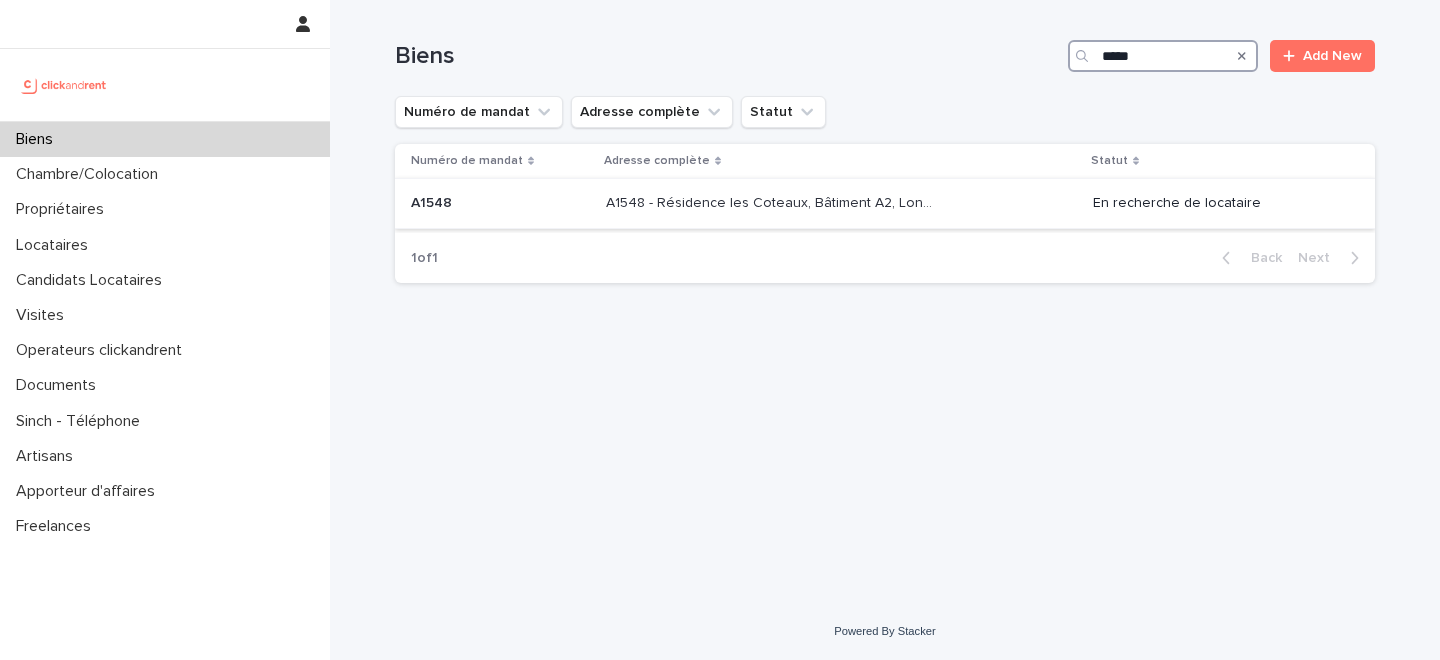 type on "*****" 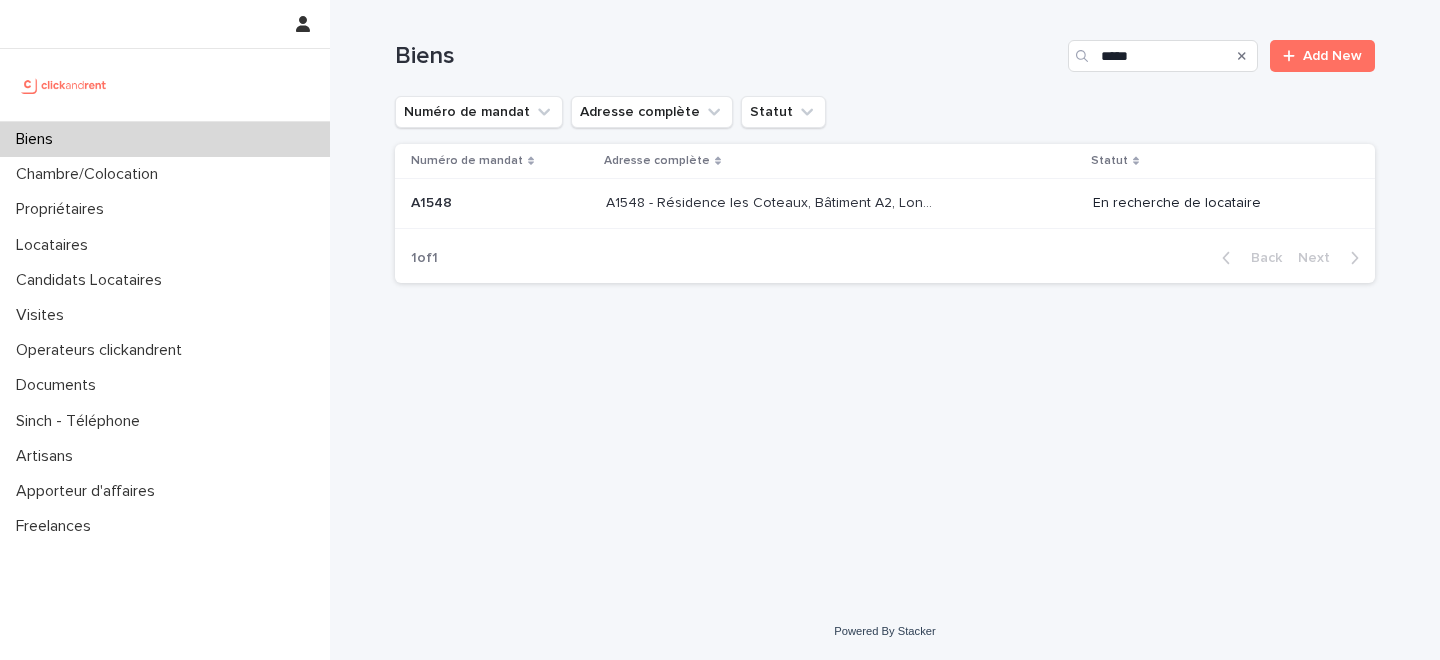 click on "A1548 - Résidence les Coteaux, Bâtiment A2,  Longjumeau 91160" at bounding box center [774, 201] 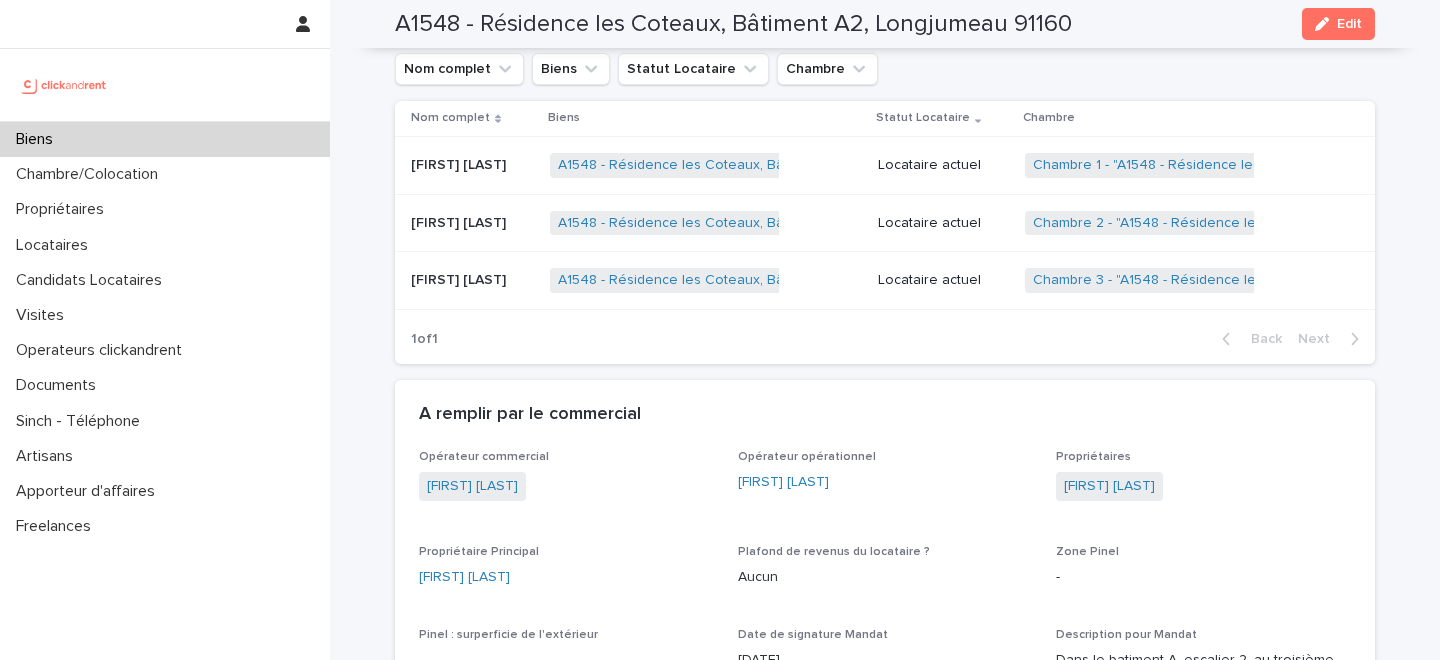 scroll, scrollTop: 853, scrollLeft: 0, axis: vertical 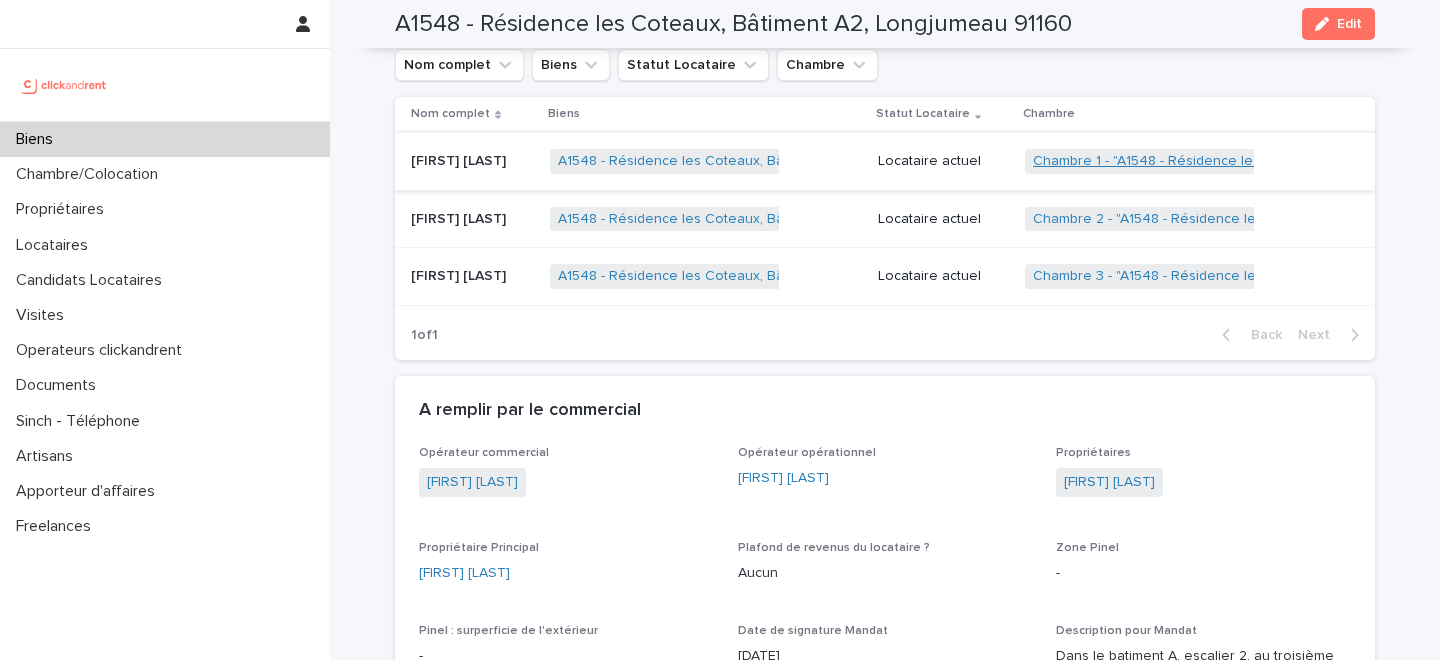 click on "Chambre 1 - "A1548 - Résidence les Coteaux, Bâtiment A2,  Longjumeau 91160"" at bounding box center (1284, 161) 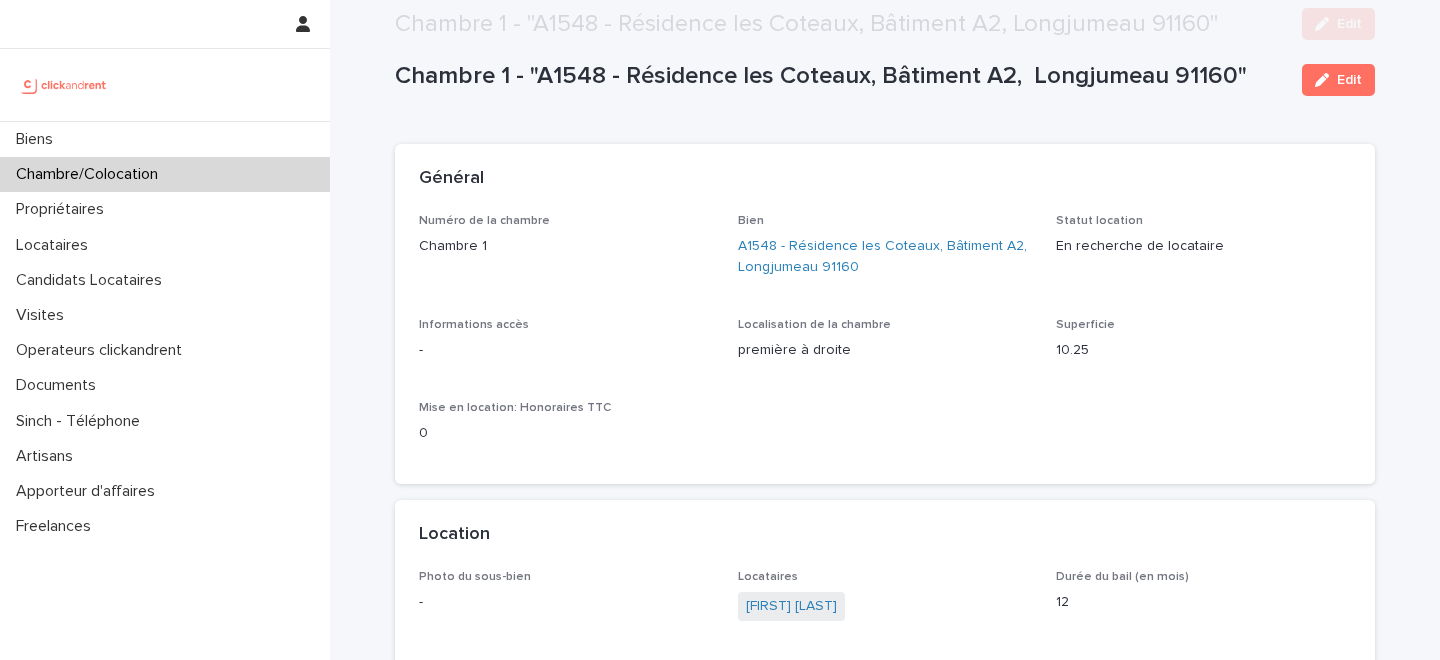 scroll, scrollTop: 342, scrollLeft: 0, axis: vertical 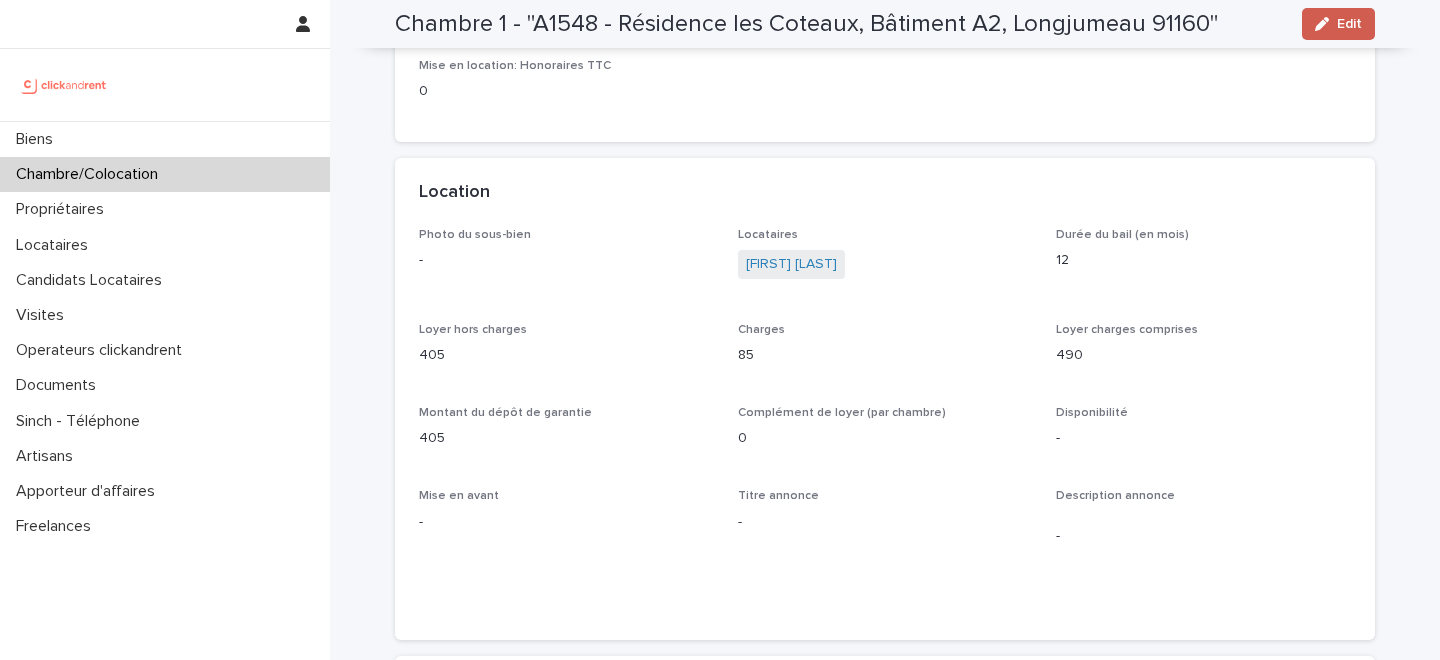 click on "Edit" at bounding box center [1349, 24] 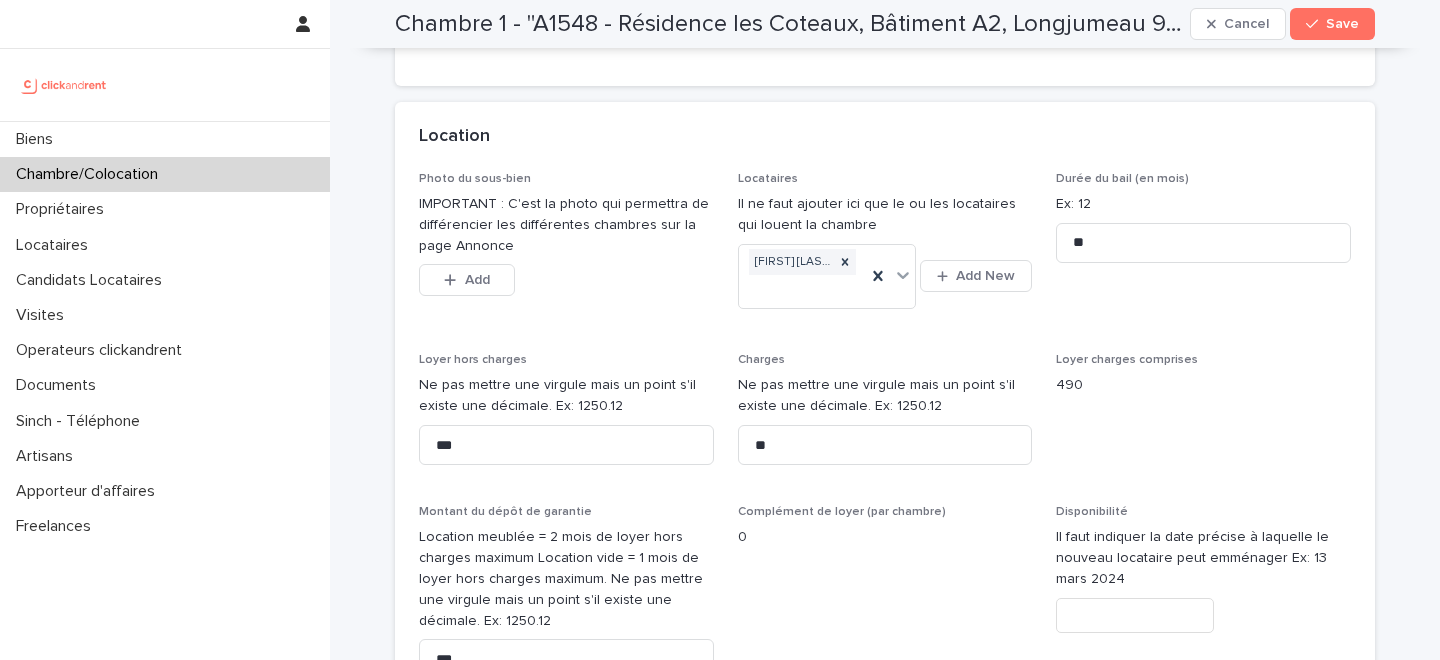 scroll, scrollTop: 684, scrollLeft: 0, axis: vertical 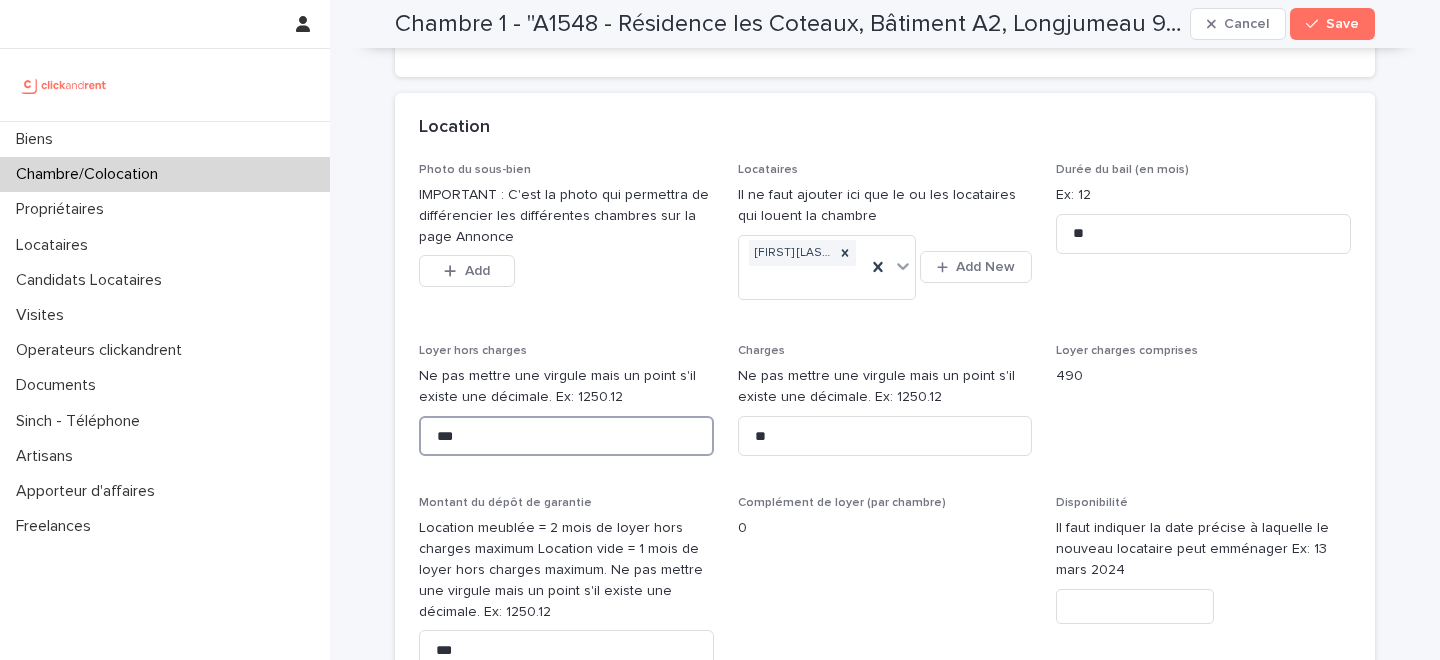 click on "***" at bounding box center (566, 436) 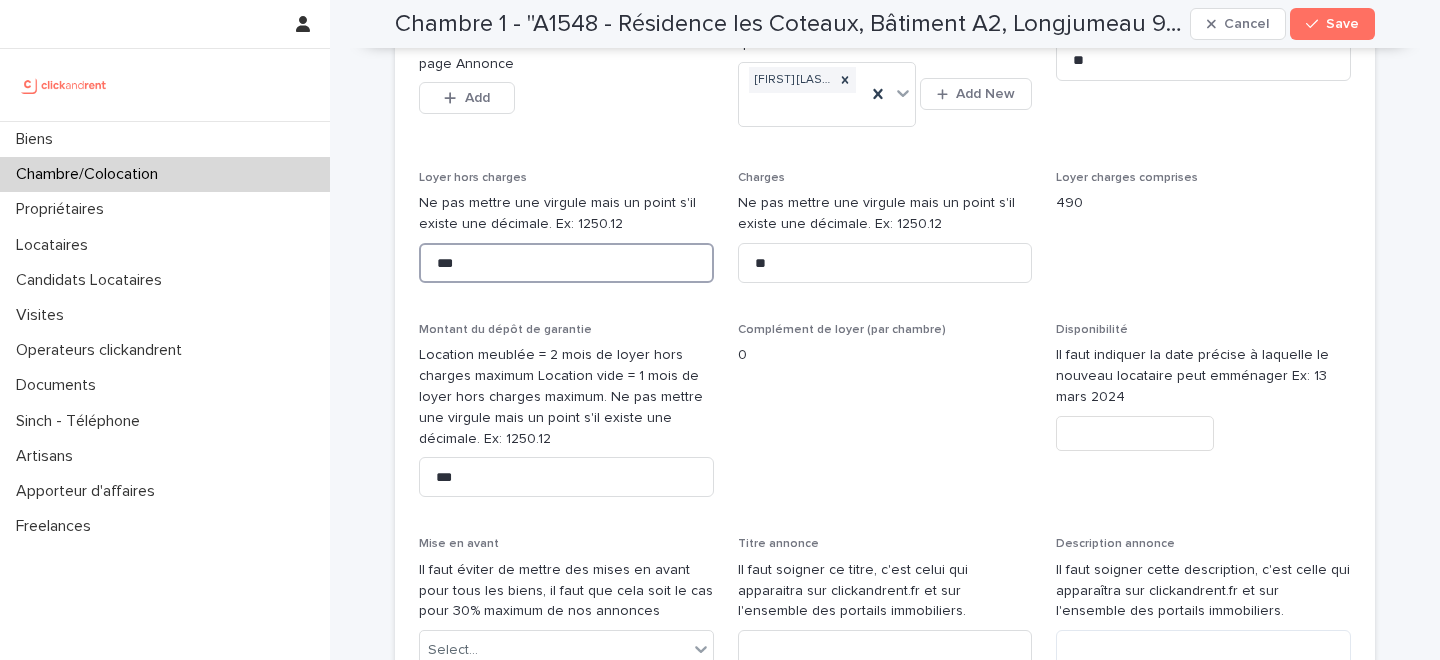 scroll, scrollTop: 854, scrollLeft: 0, axis: vertical 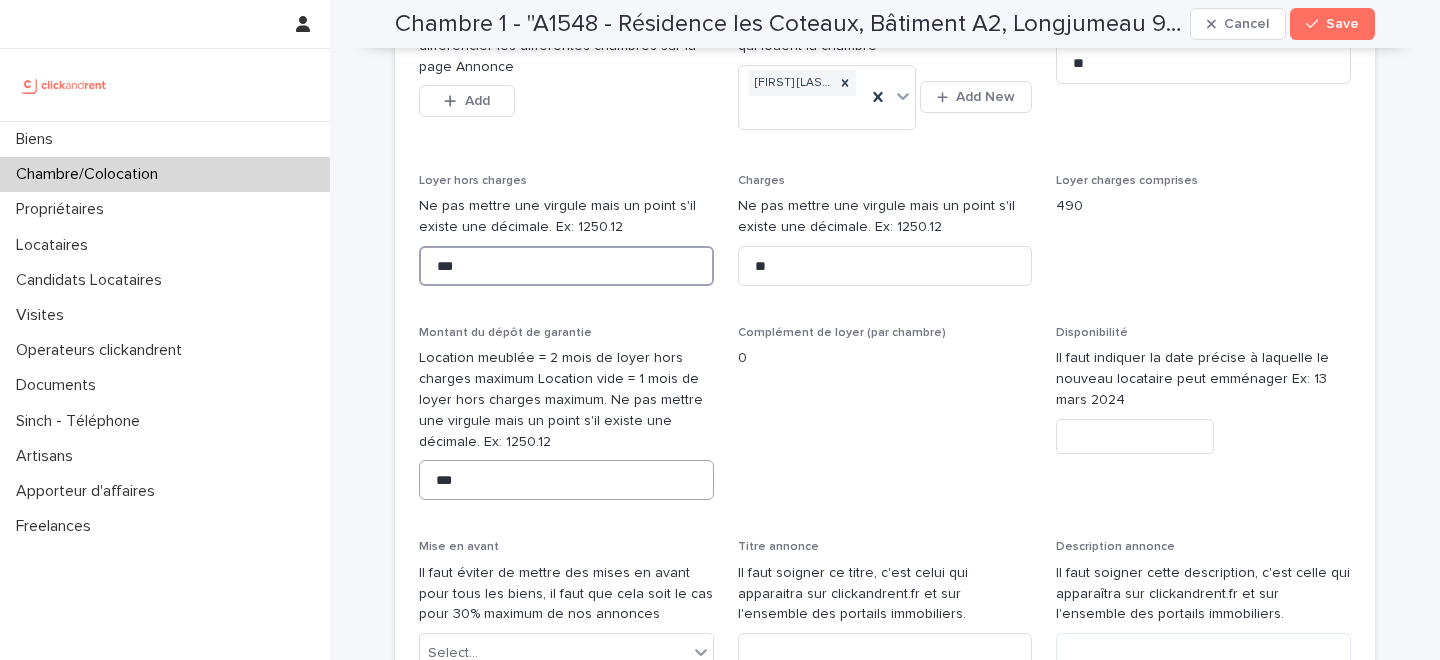type on "***" 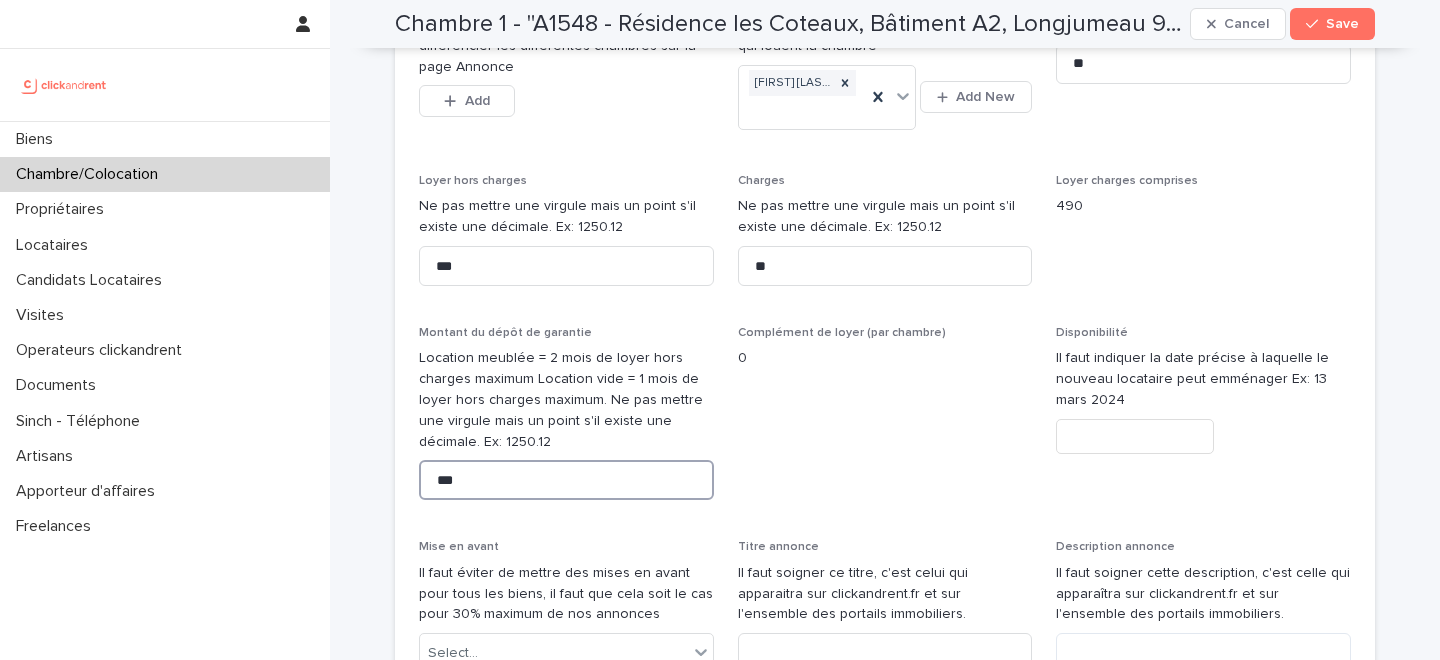 click on "***" at bounding box center (566, 480) 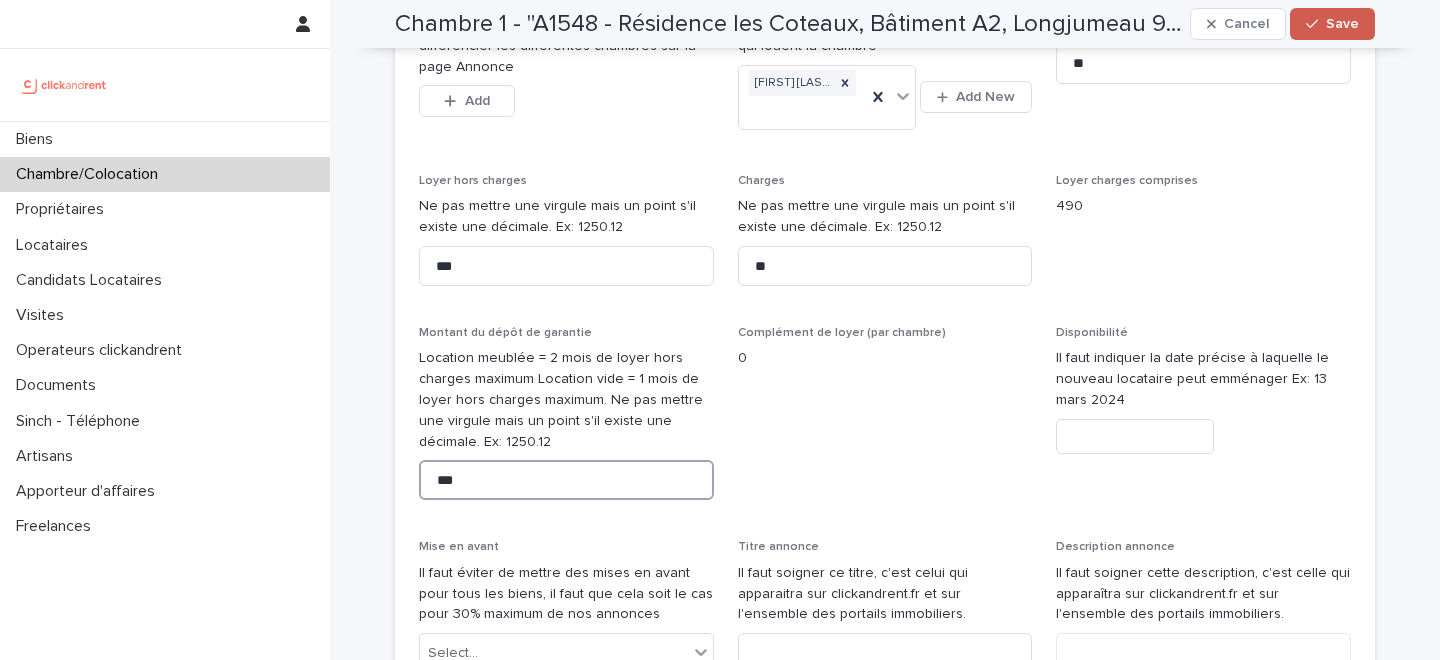 type on "***" 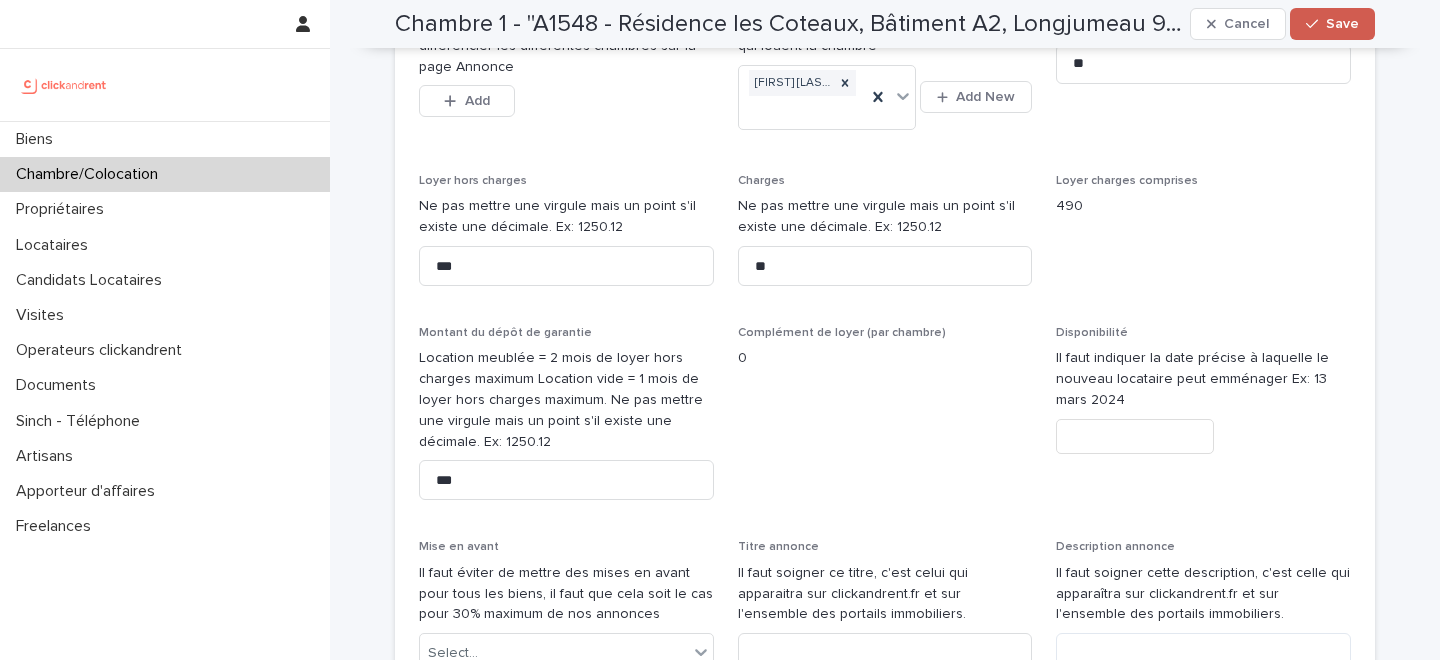 click on "Save" at bounding box center (1342, 24) 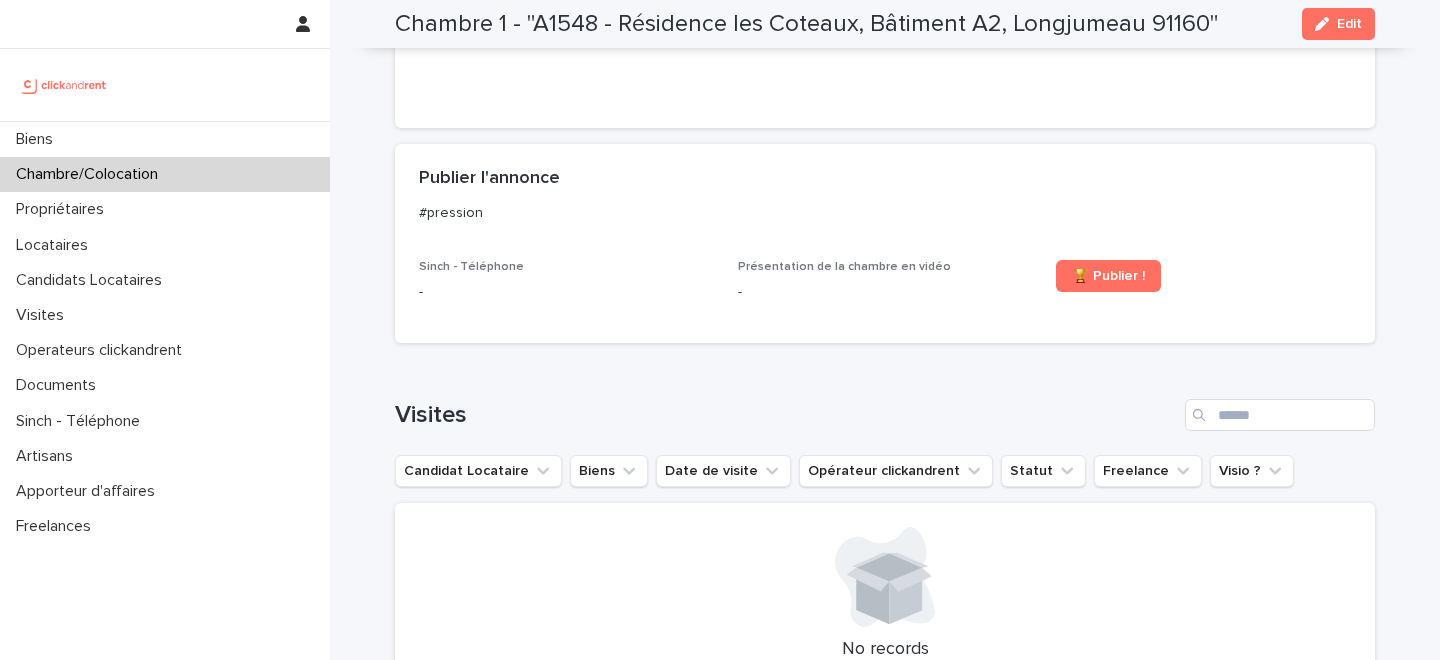 scroll, scrollTop: 512, scrollLeft: 0, axis: vertical 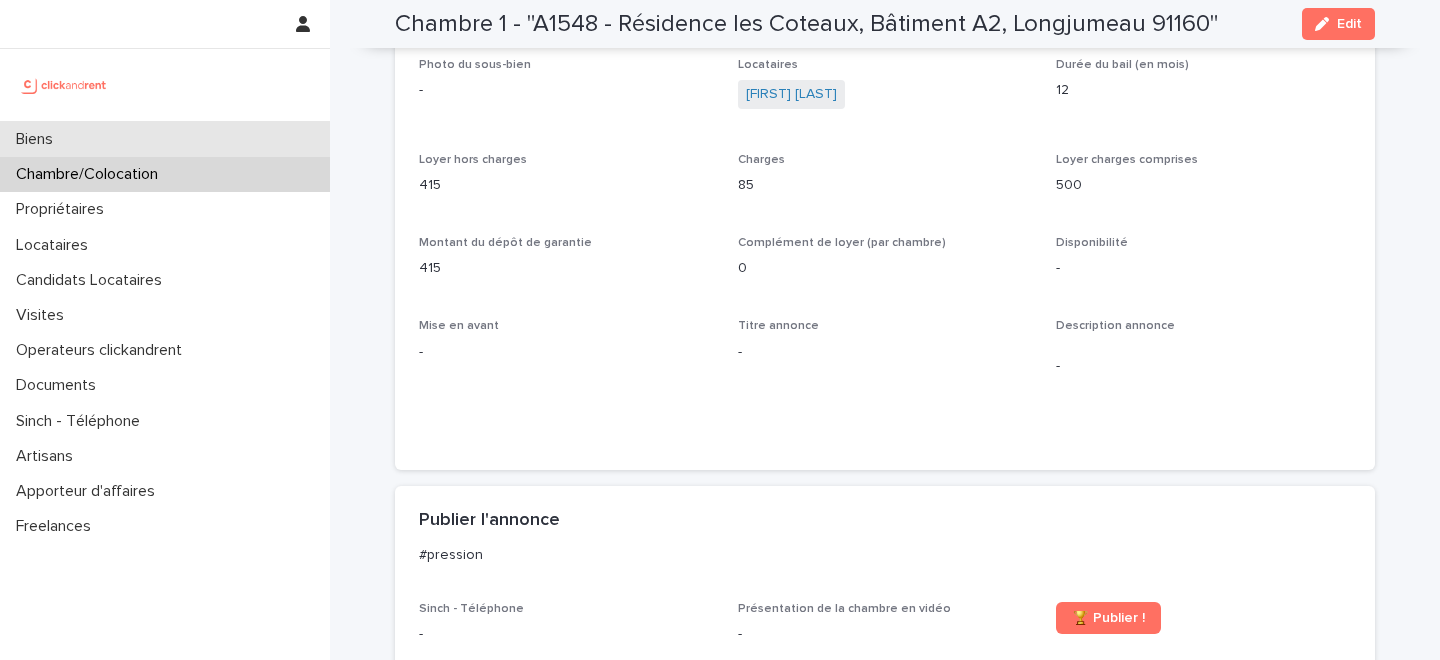 click on "Biens" at bounding box center [165, 139] 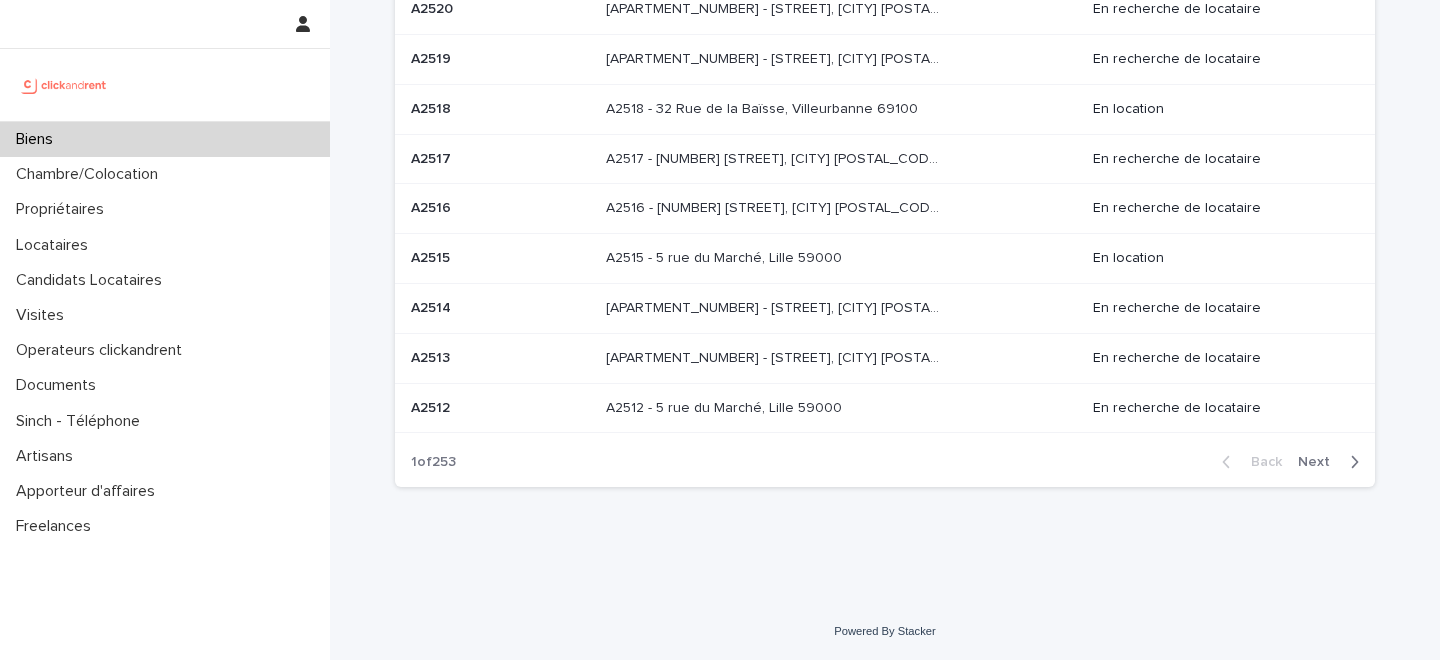 scroll, scrollTop: 0, scrollLeft: 0, axis: both 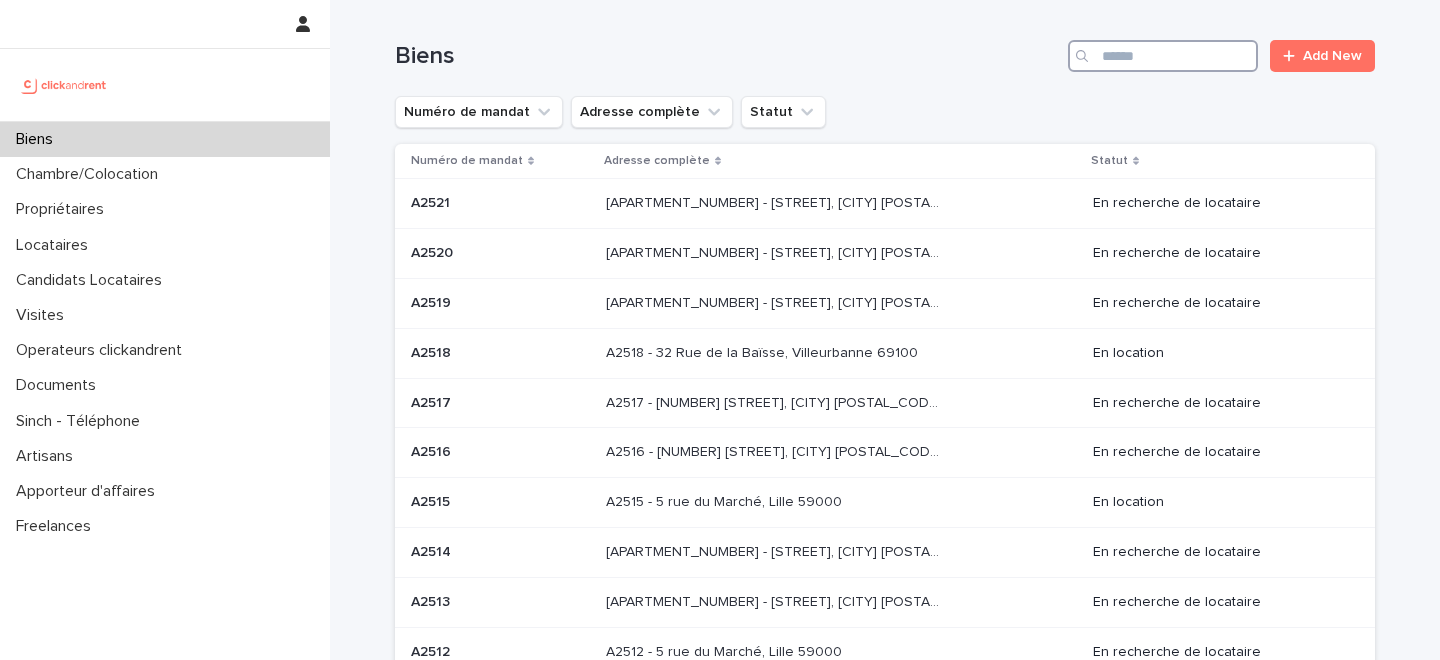 click at bounding box center (1163, 56) 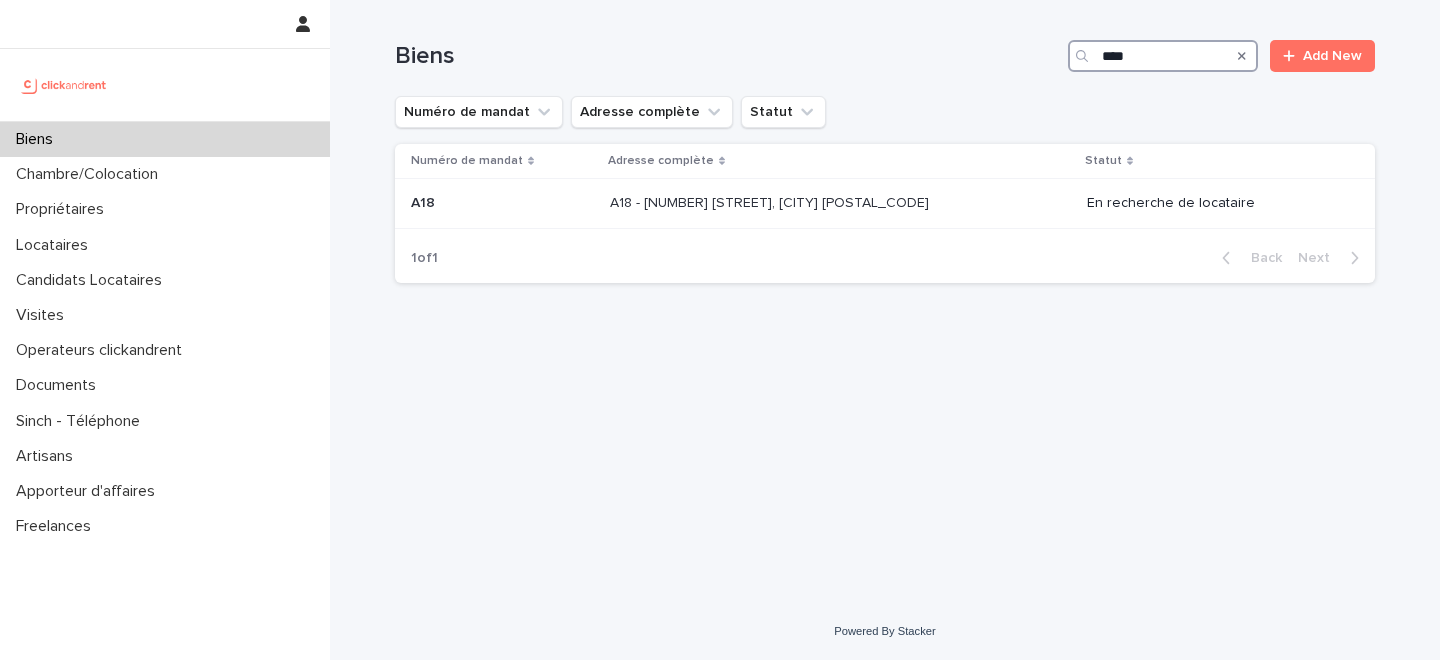 type on "***" 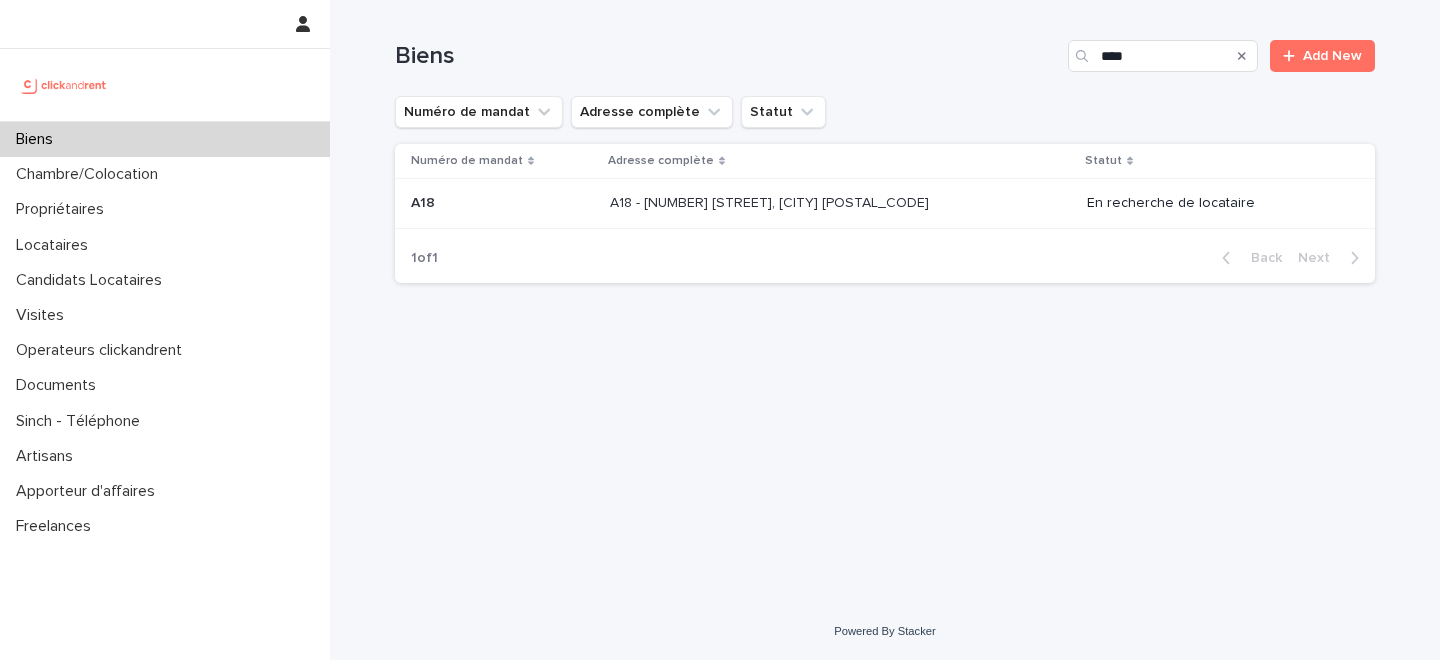click on "A18 - [NUMBER] [STREET], [CITY] [POSTAL_CODE]" at bounding box center [771, 201] 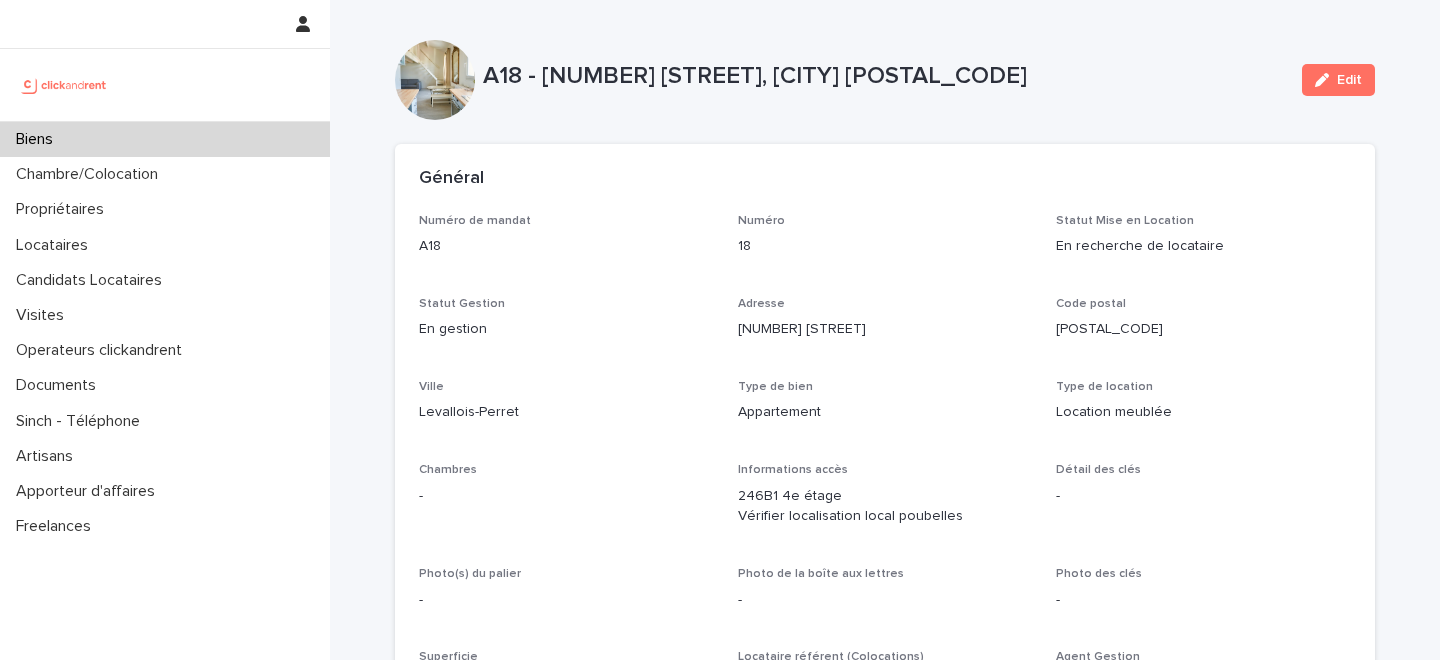 scroll, scrollTop: 1662, scrollLeft: 0, axis: vertical 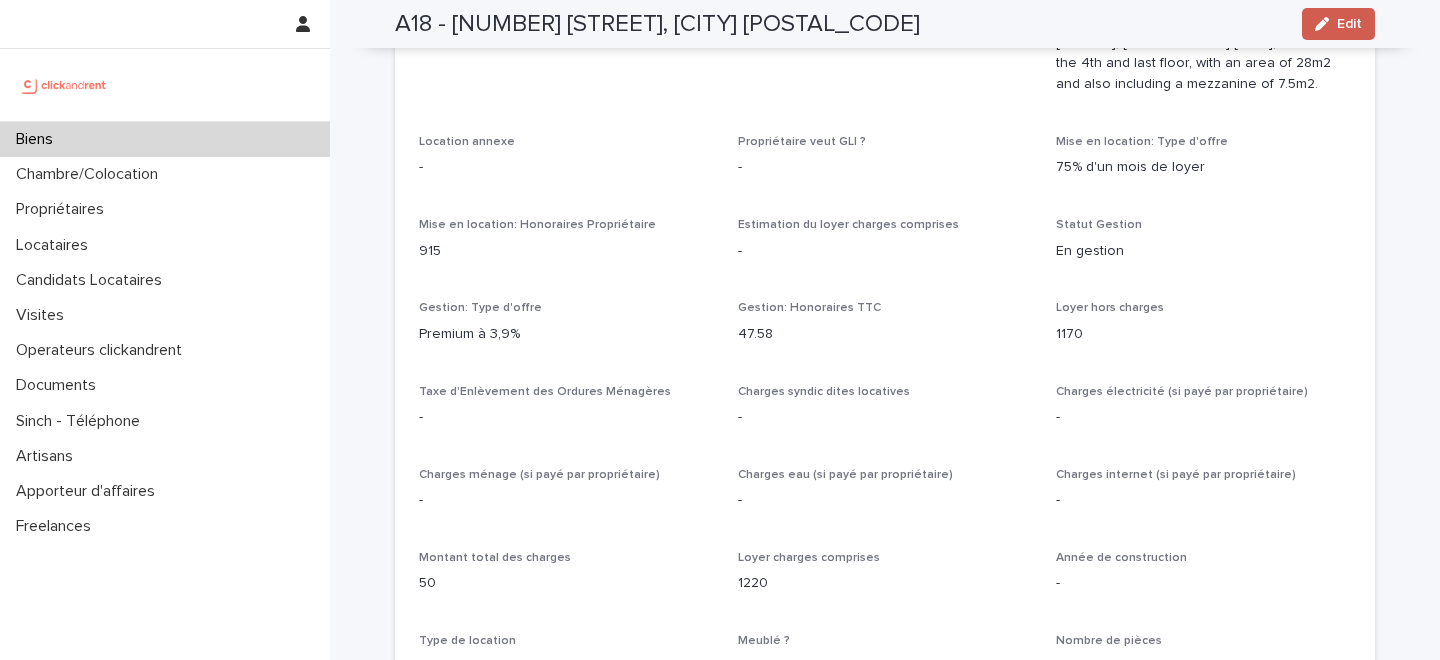 click on "Edit" at bounding box center [1338, 24] 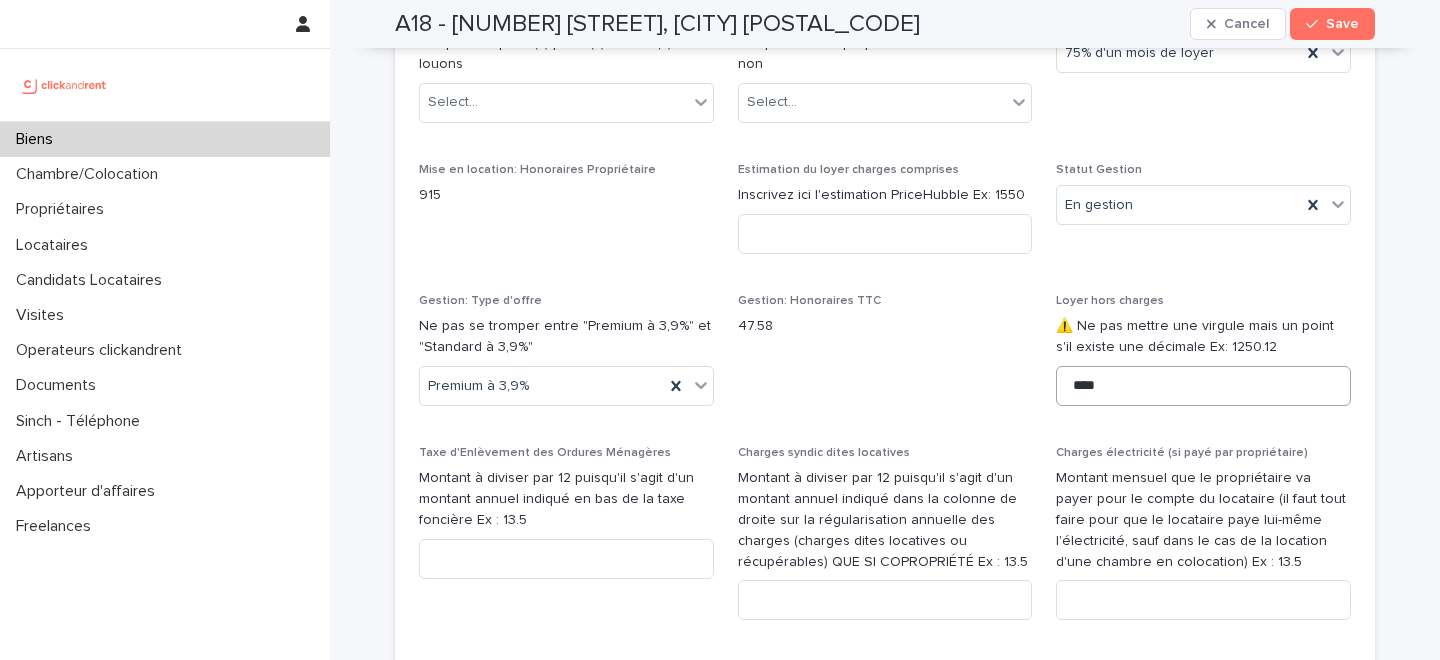 scroll, scrollTop: 2581, scrollLeft: 0, axis: vertical 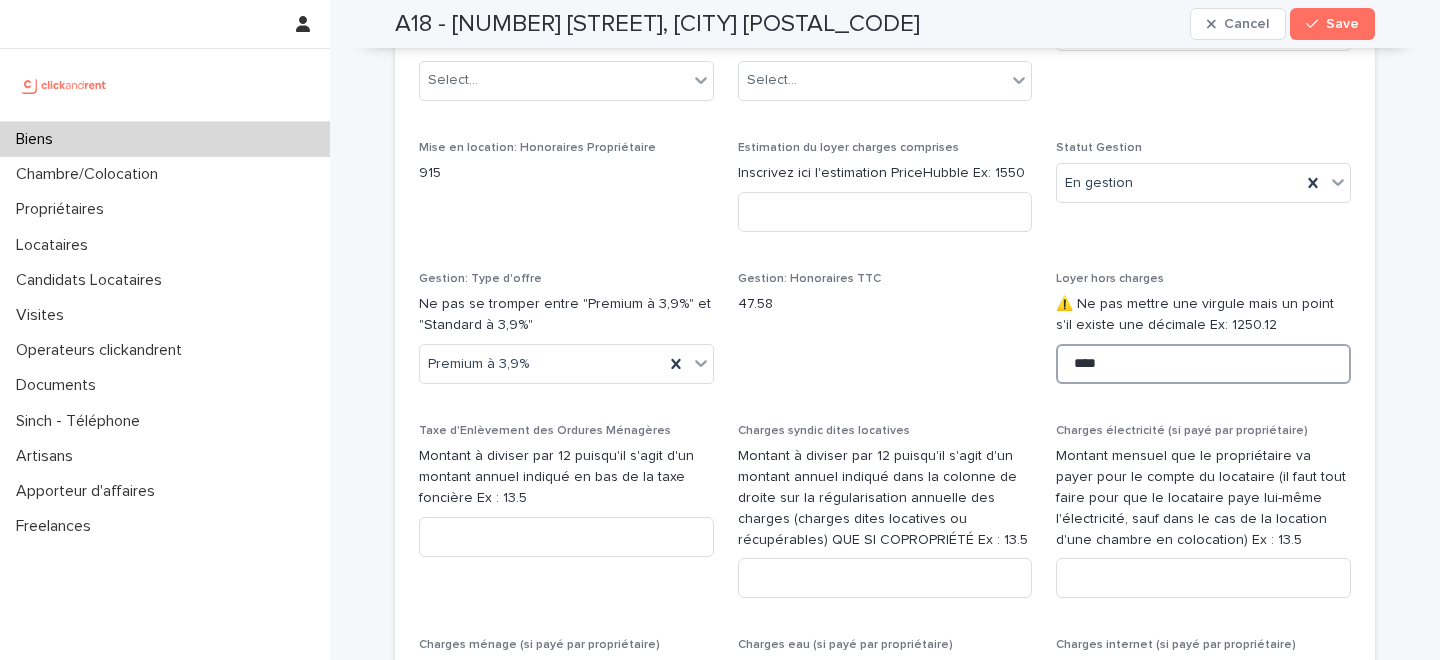 click on "****" at bounding box center (1203, 364) 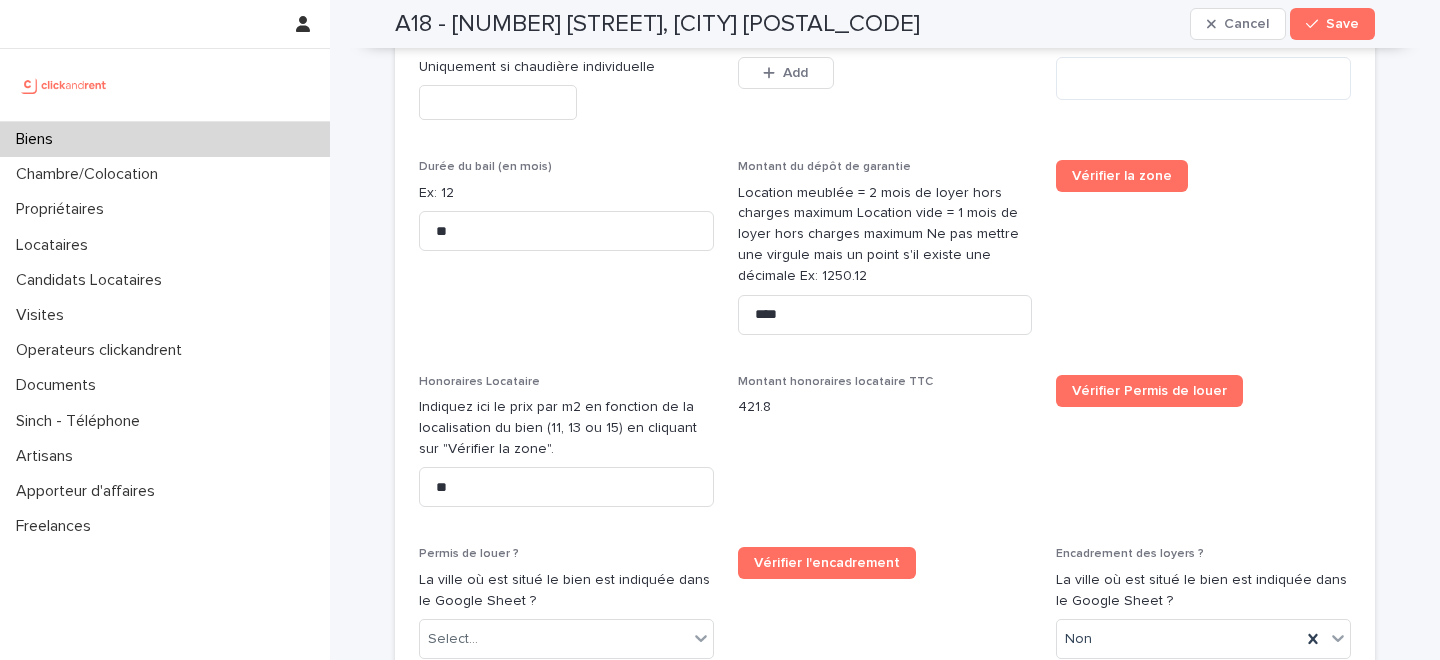 scroll, scrollTop: 4060, scrollLeft: 0, axis: vertical 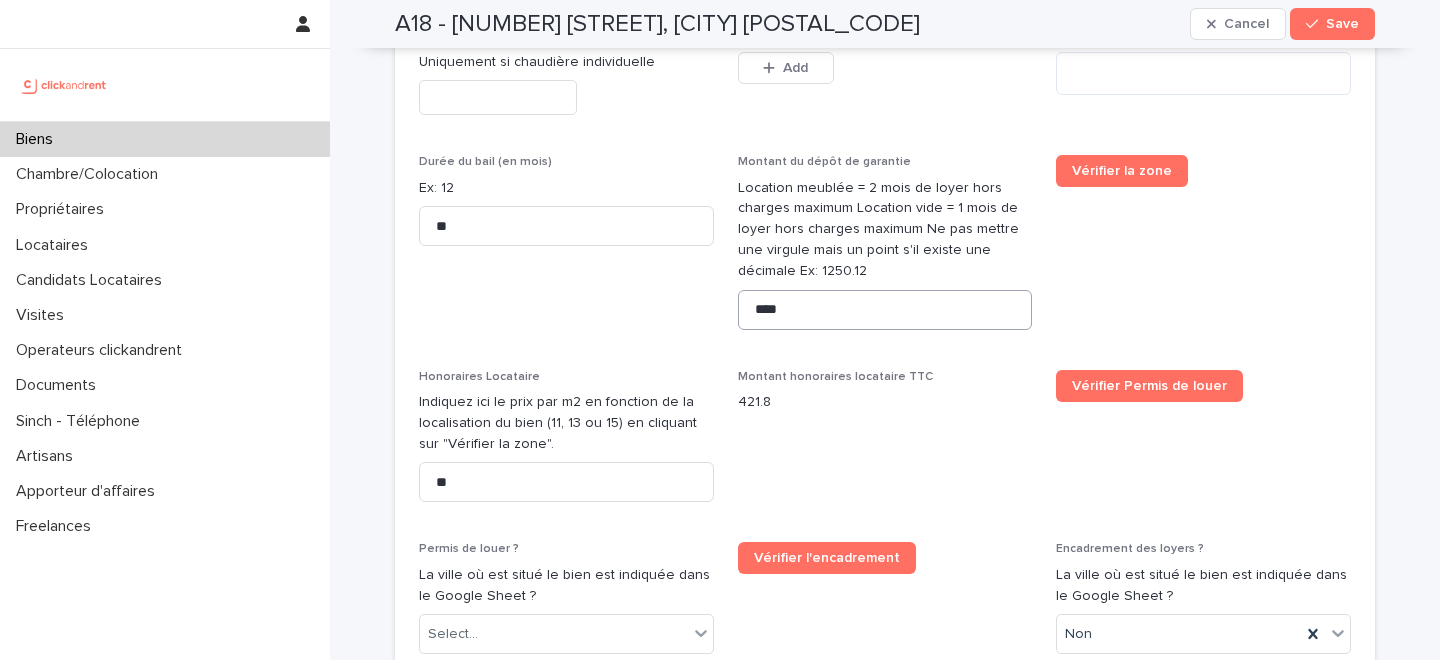 type on "*******" 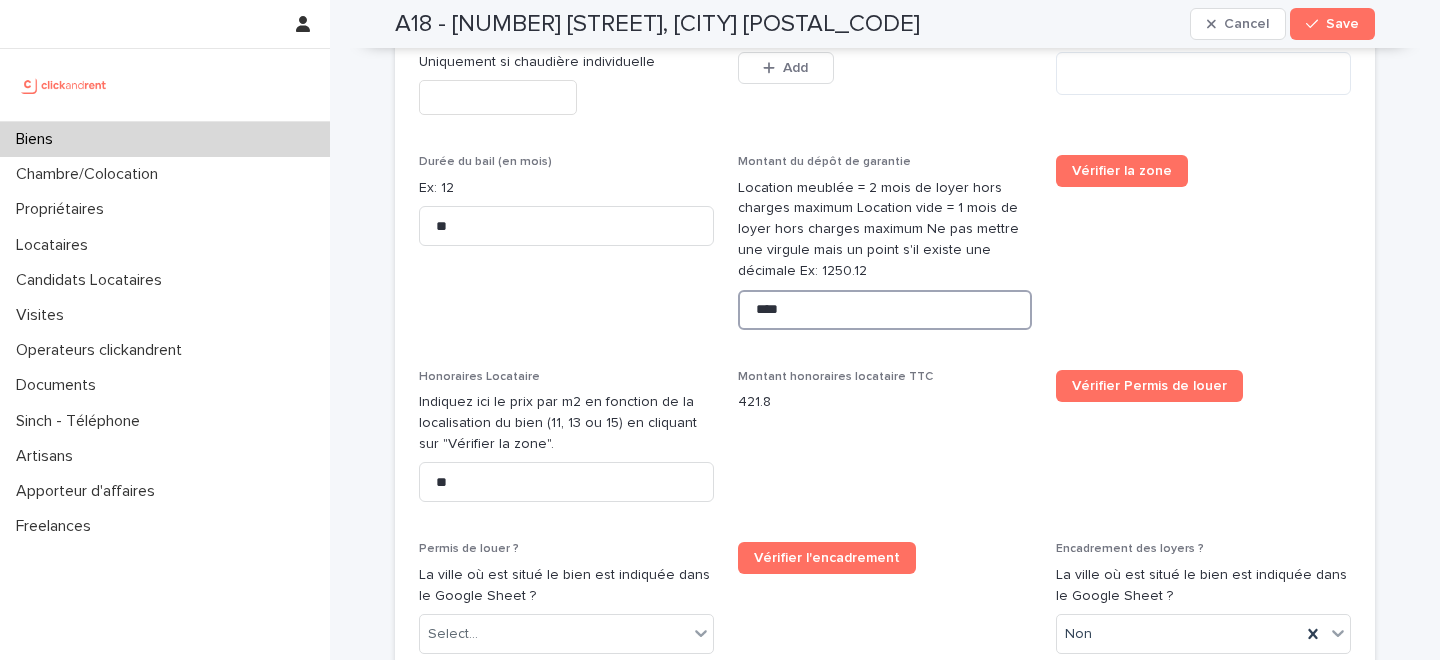 click on "****" at bounding box center [885, 310] 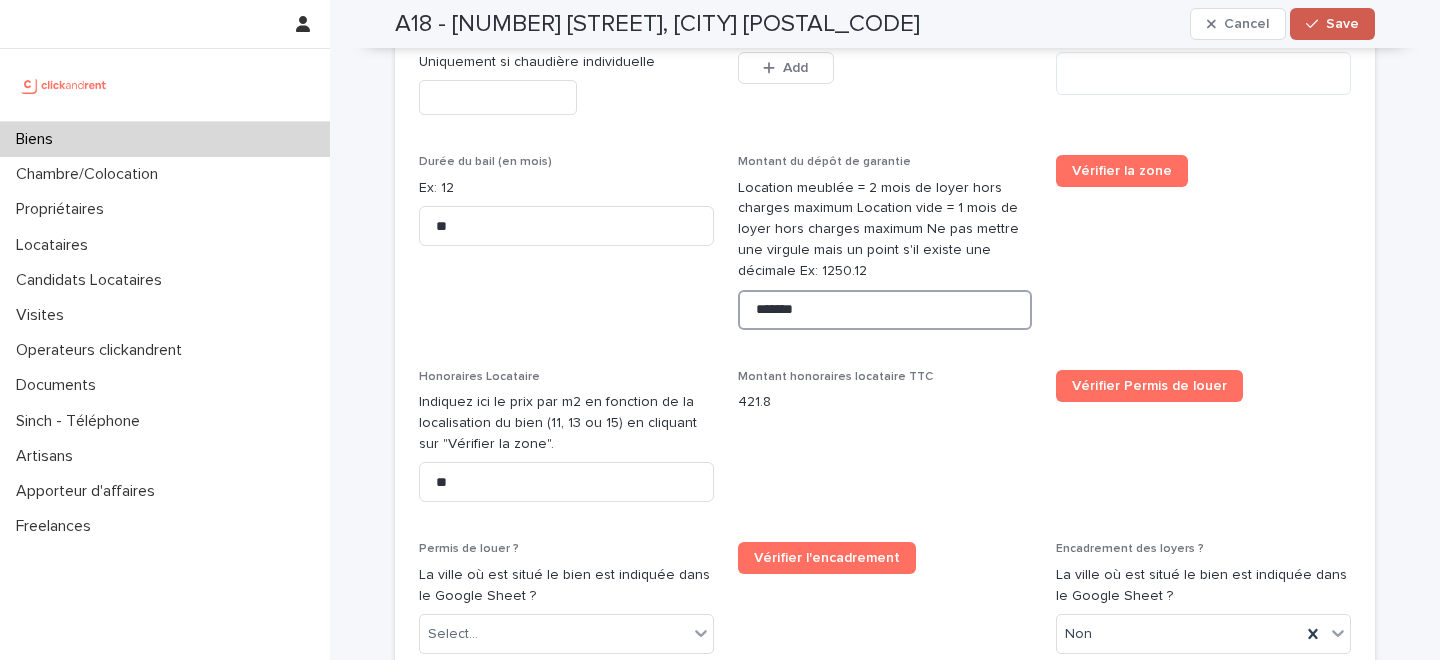 type on "*******" 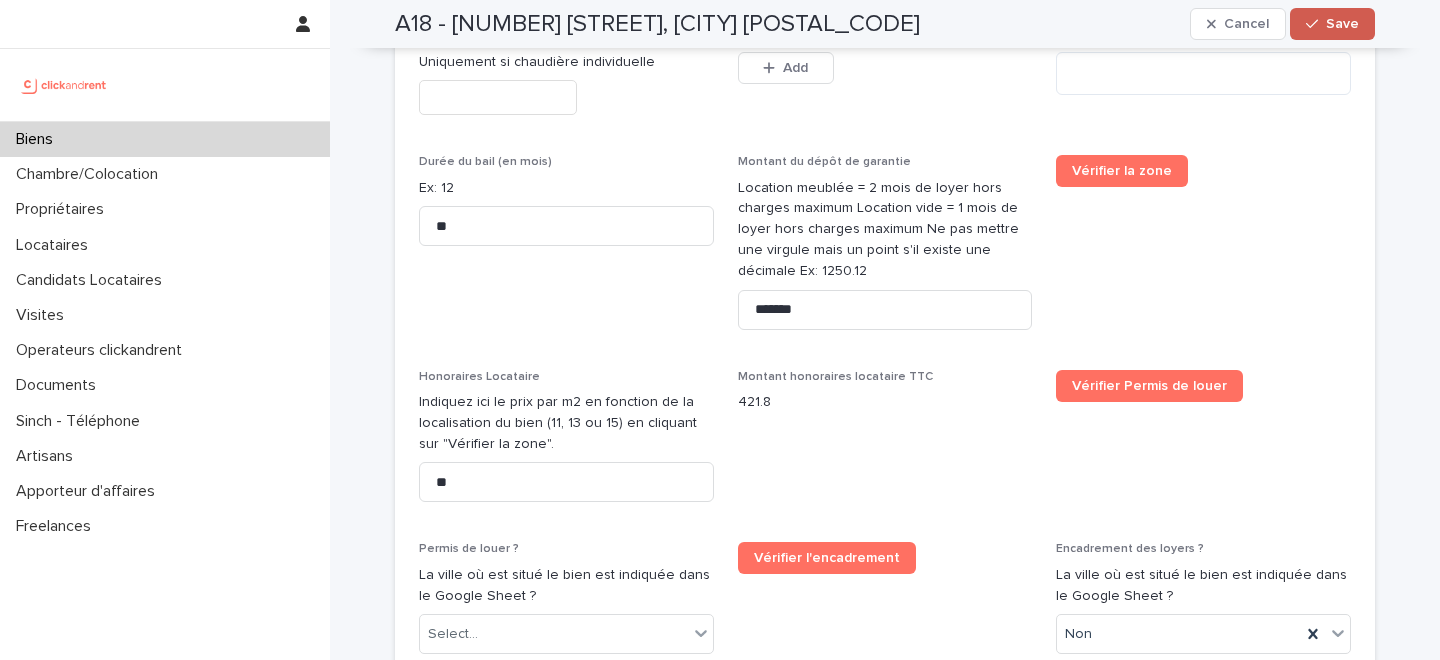 click on "Save" at bounding box center [1332, 24] 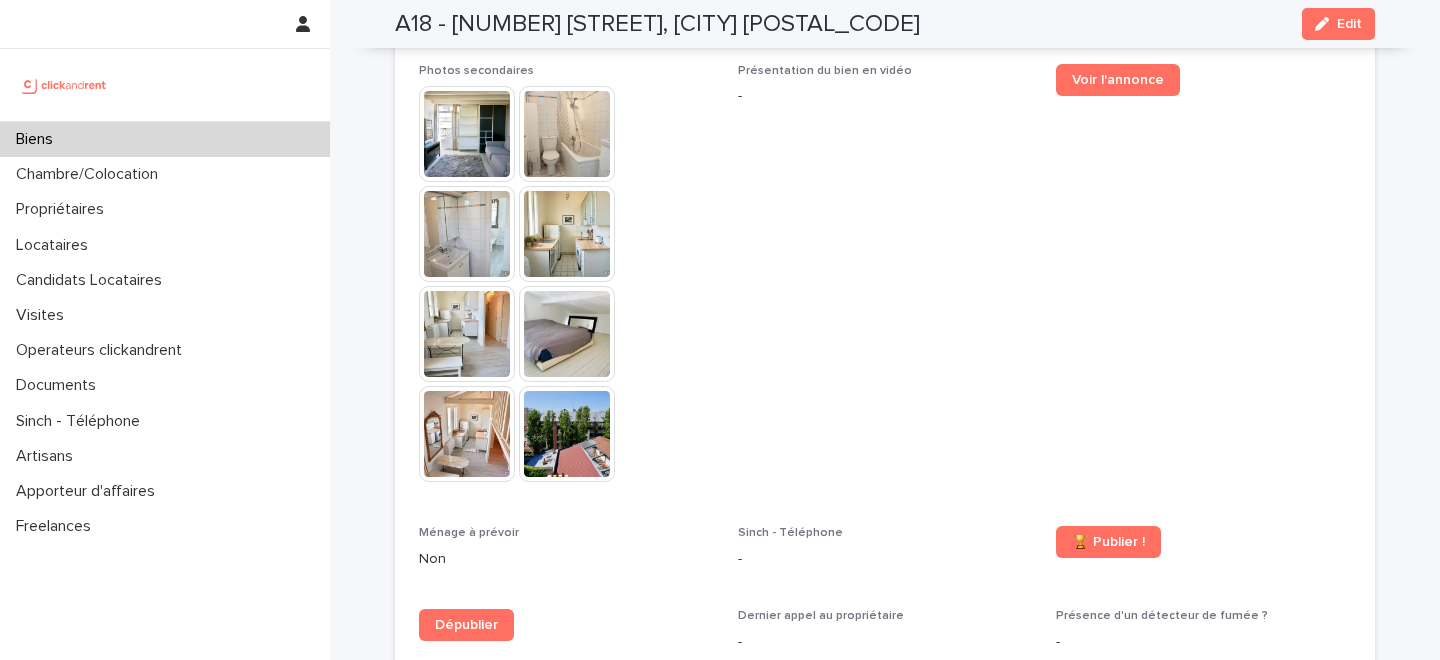 scroll, scrollTop: 5068, scrollLeft: 0, axis: vertical 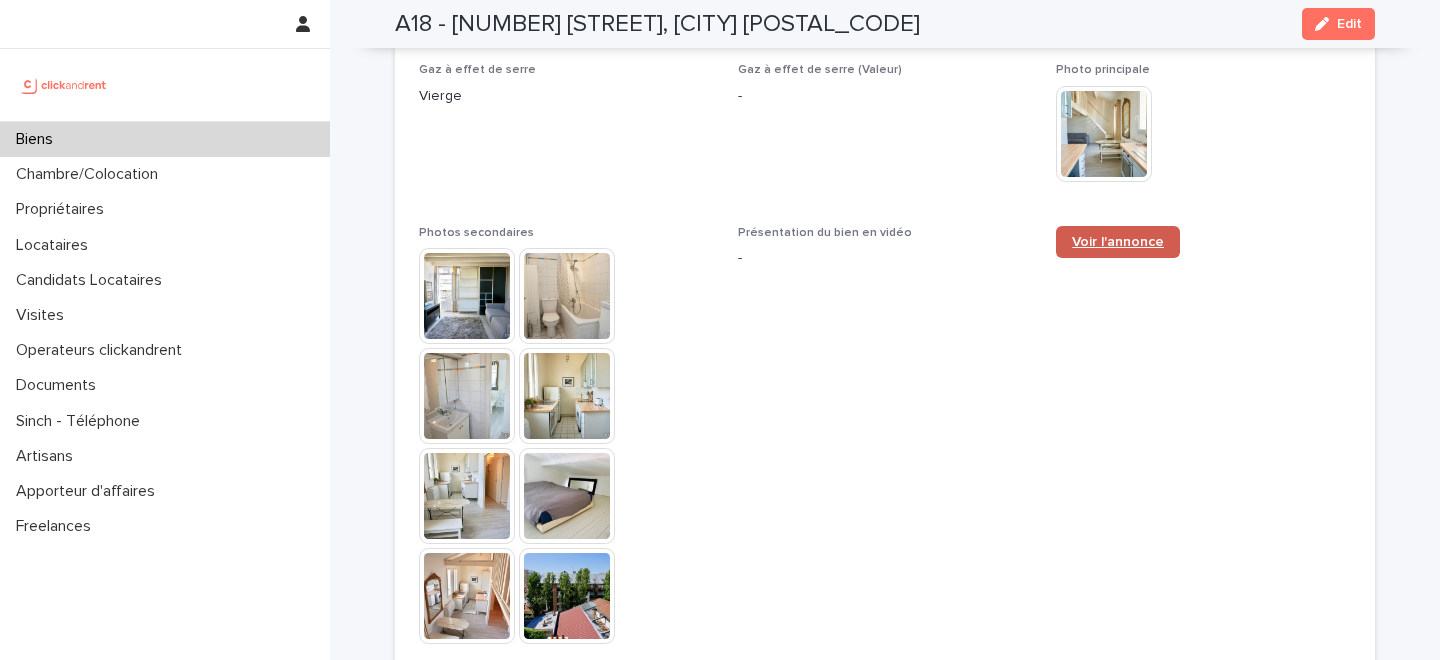 click on "Voir l'annonce" at bounding box center [1118, 242] 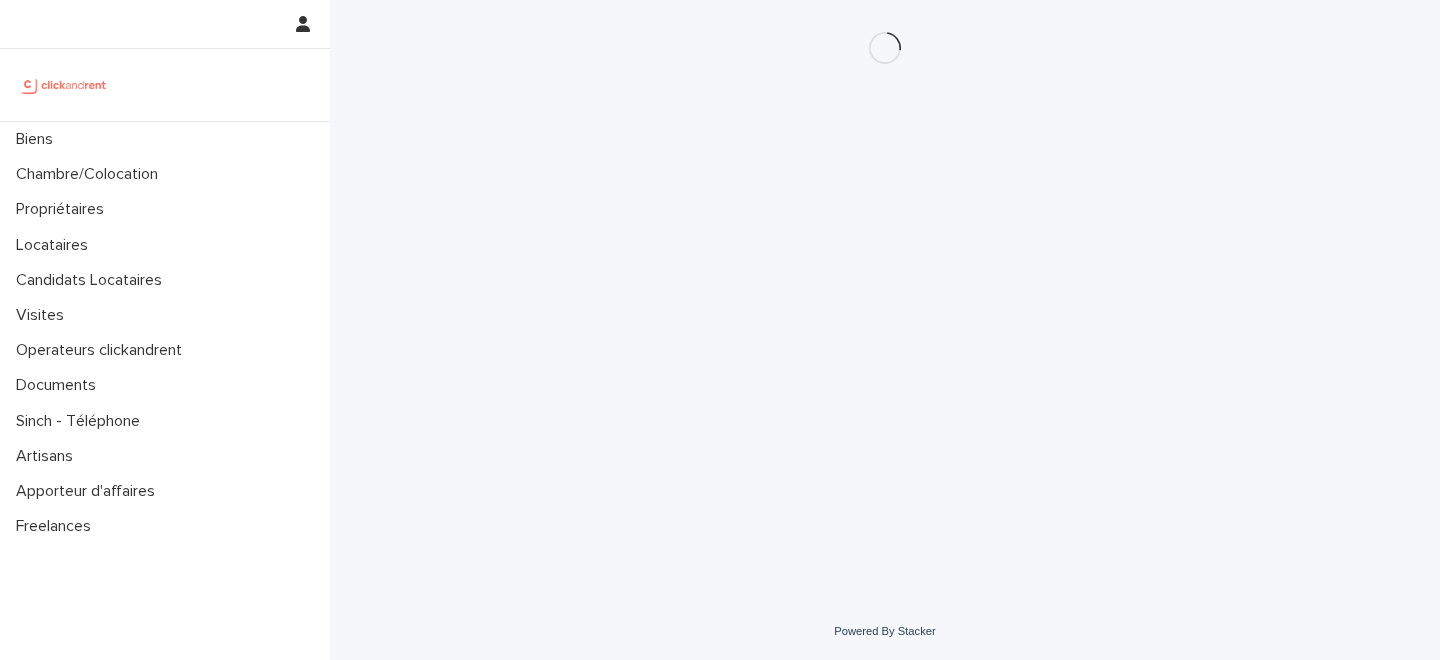 scroll, scrollTop: 0, scrollLeft: 0, axis: both 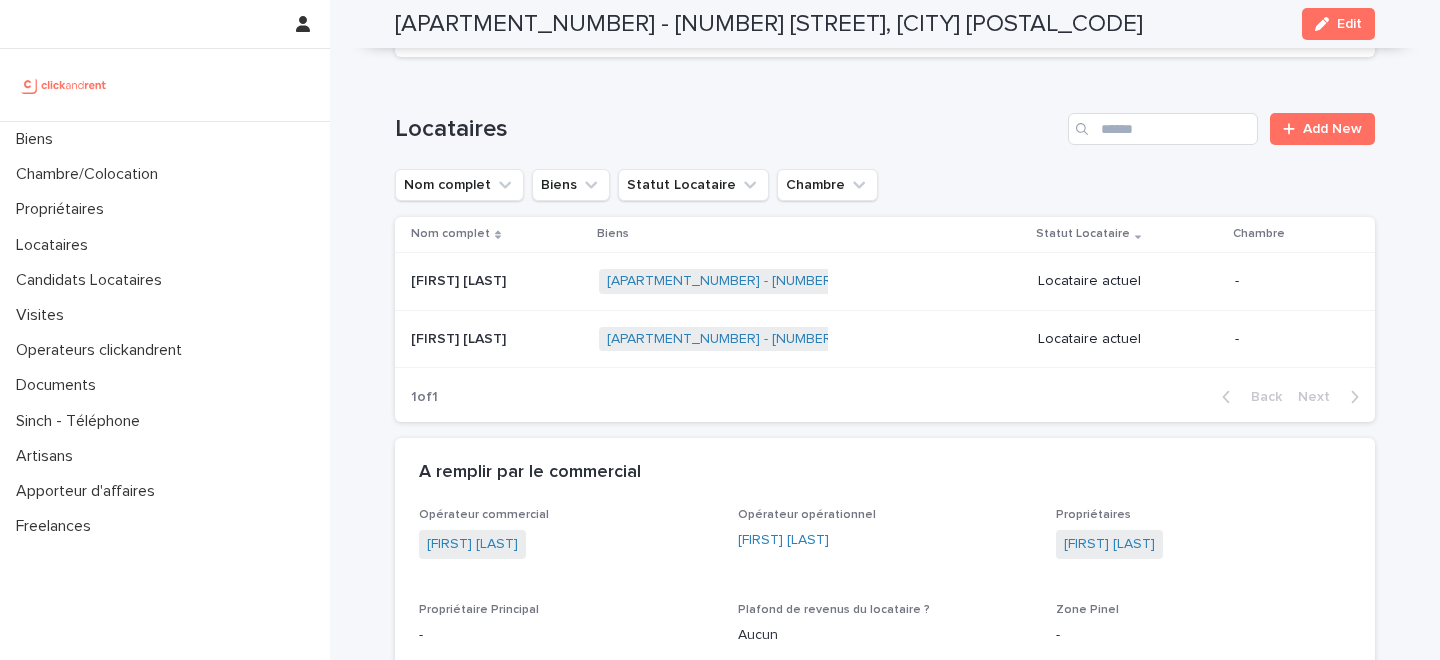 click on "[FIRST] [LAST] [FIRST] [LAST]" at bounding box center (493, 281) 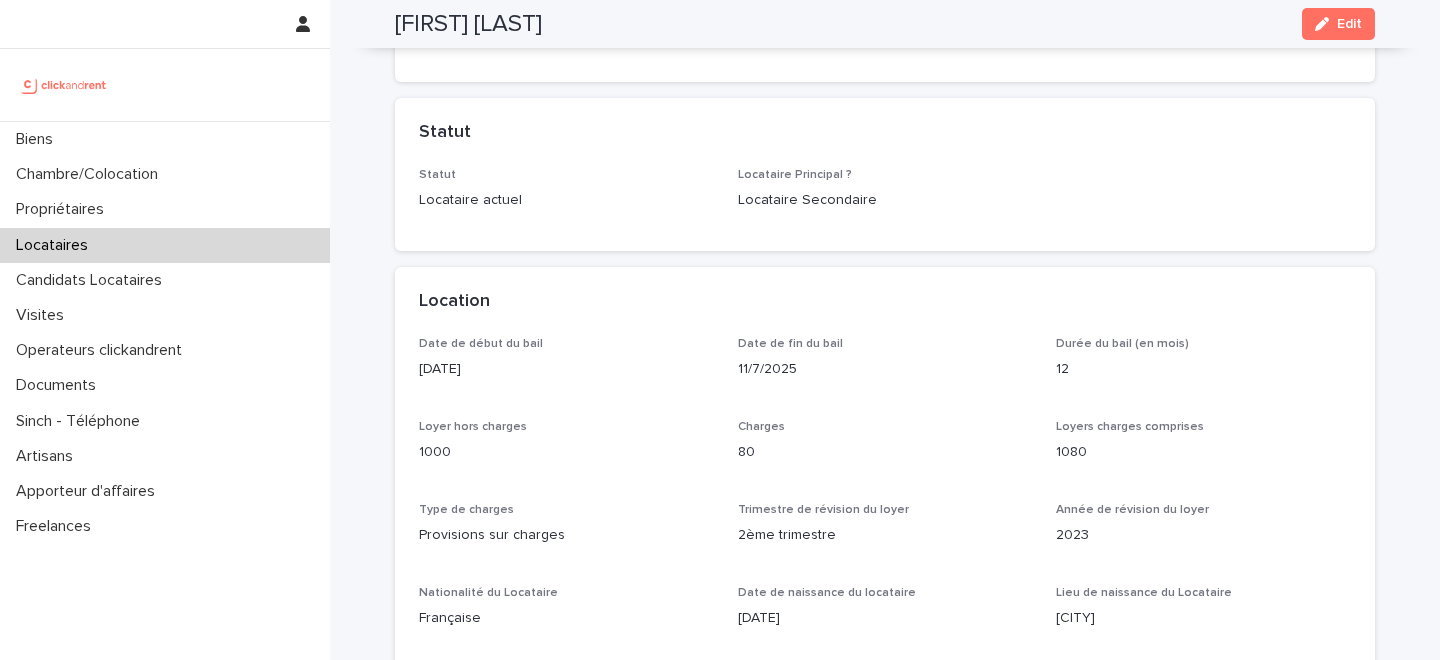 scroll, scrollTop: 406, scrollLeft: 0, axis: vertical 